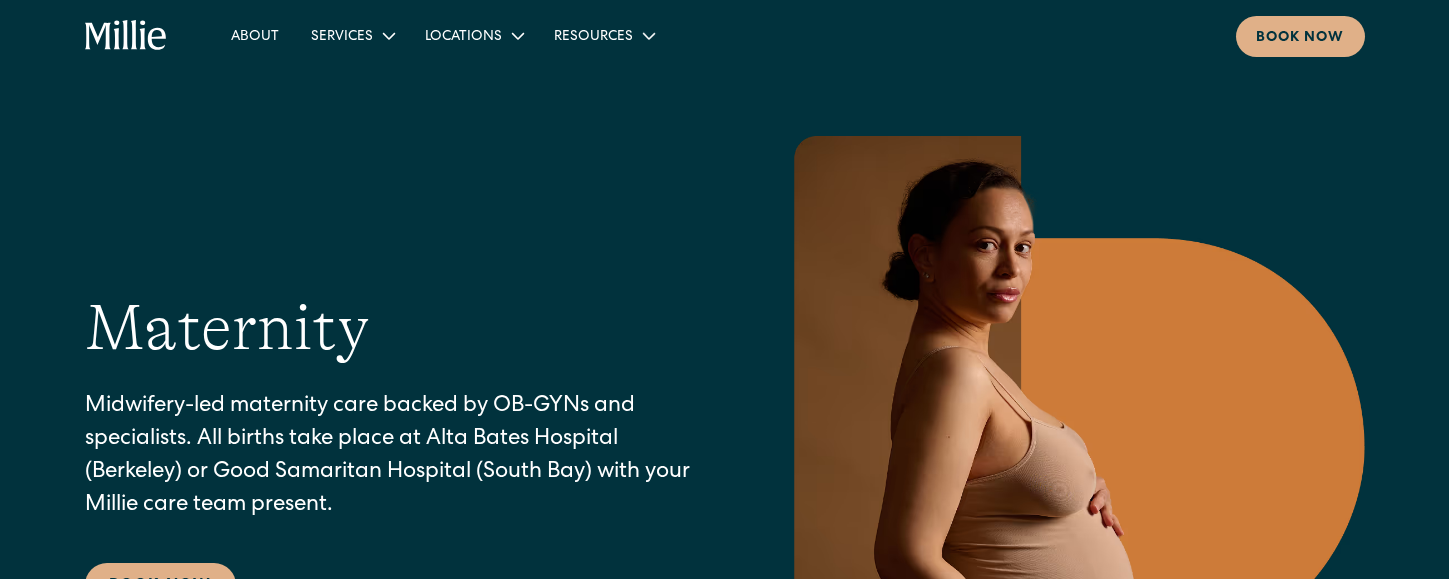 scroll, scrollTop: 0, scrollLeft: 0, axis: both 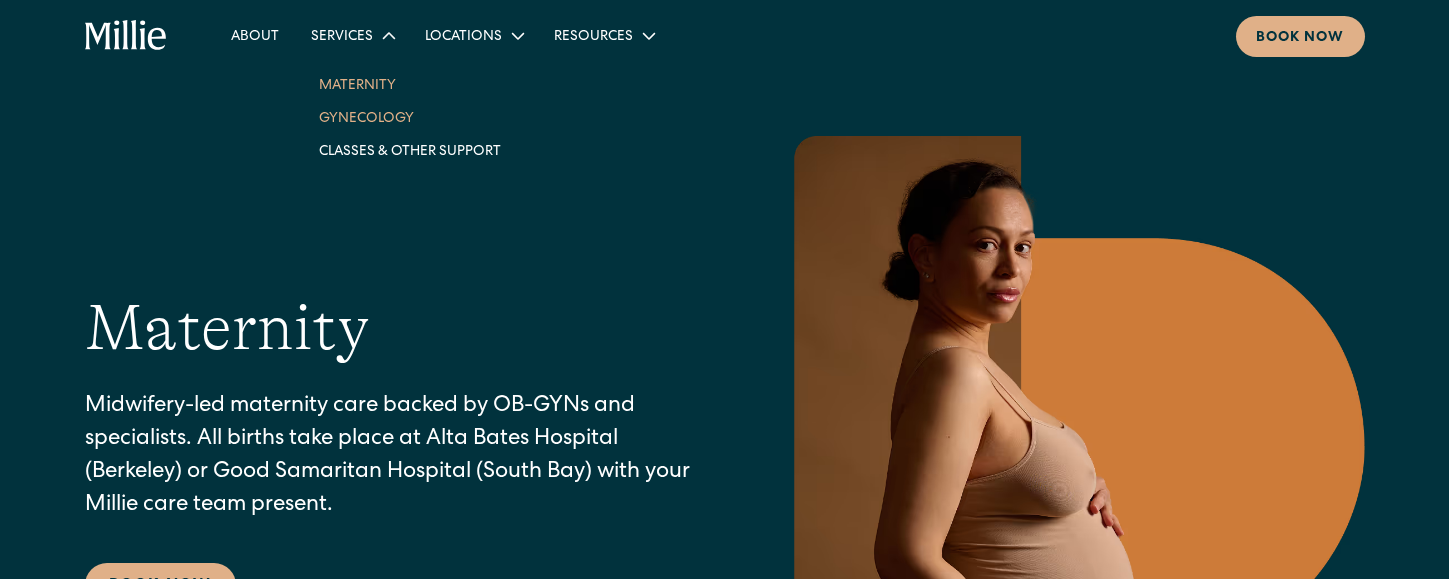 click on "Gynecology" at bounding box center (410, 117) 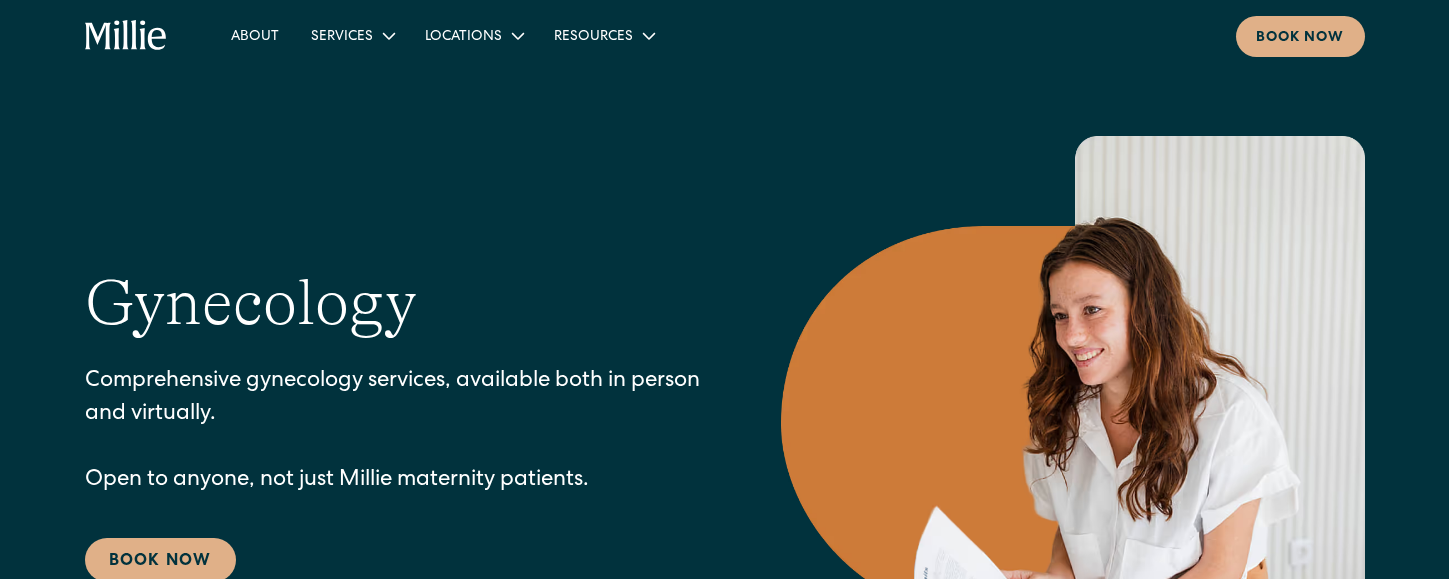 scroll, scrollTop: 0, scrollLeft: 0, axis: both 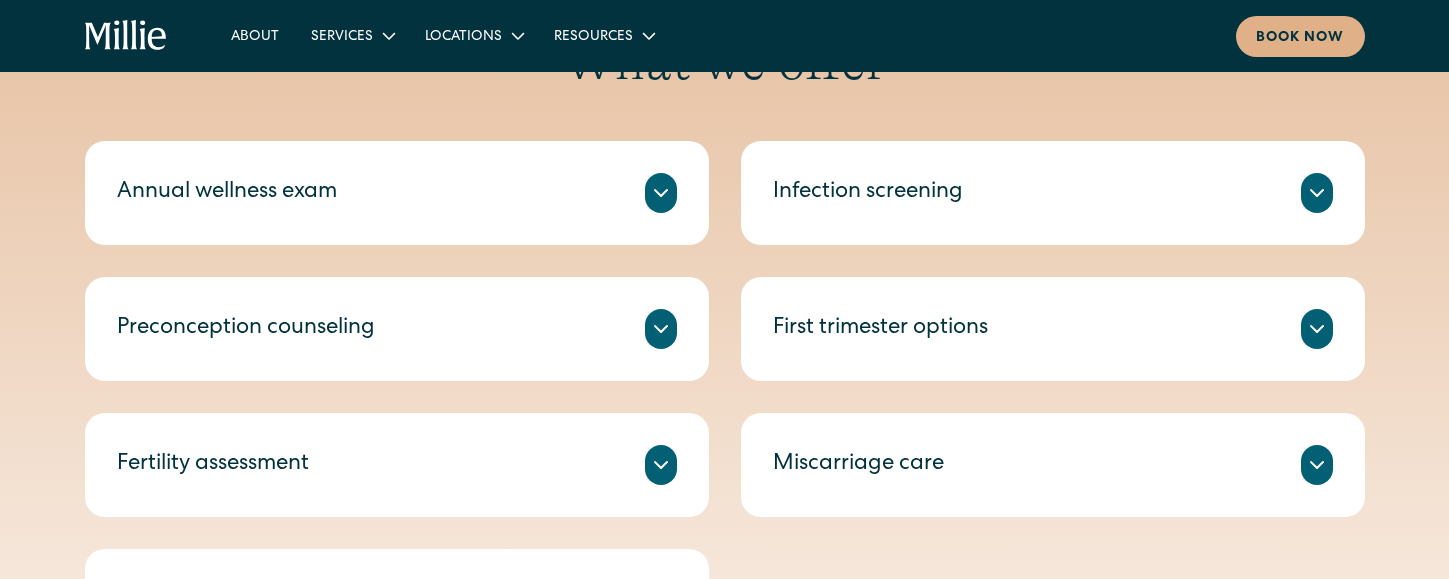 click on "Annual wellness exam" at bounding box center (397, 193) 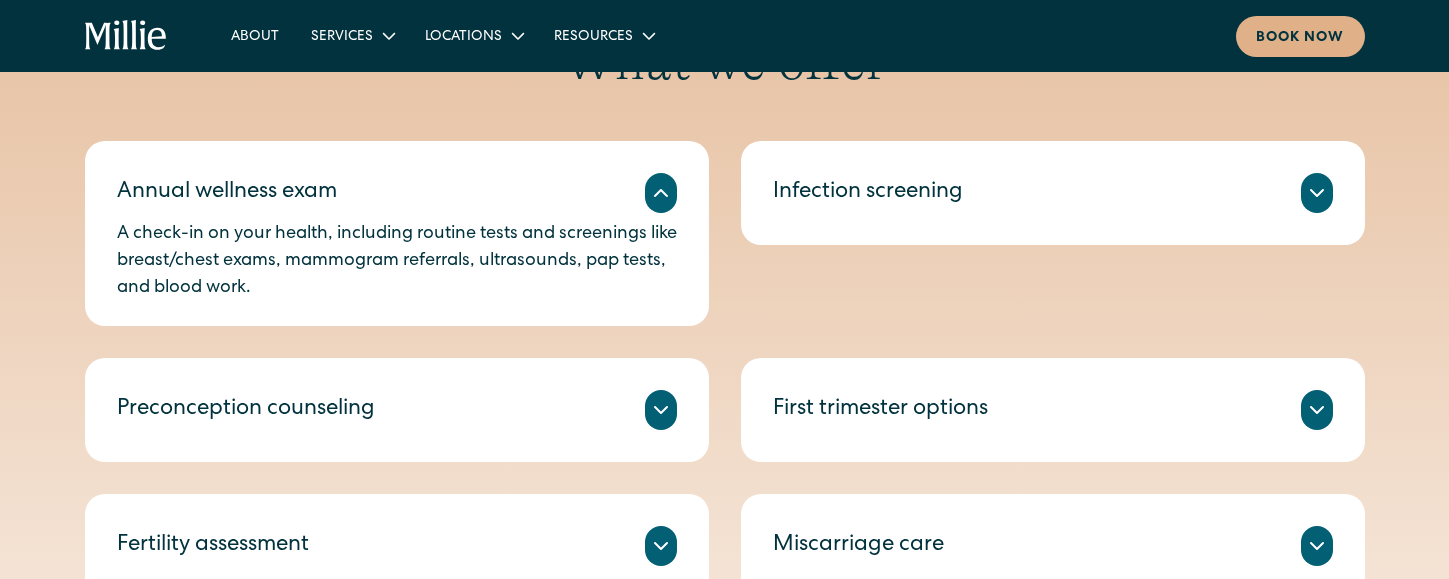 click on "Preconception counseling" at bounding box center [397, 410] 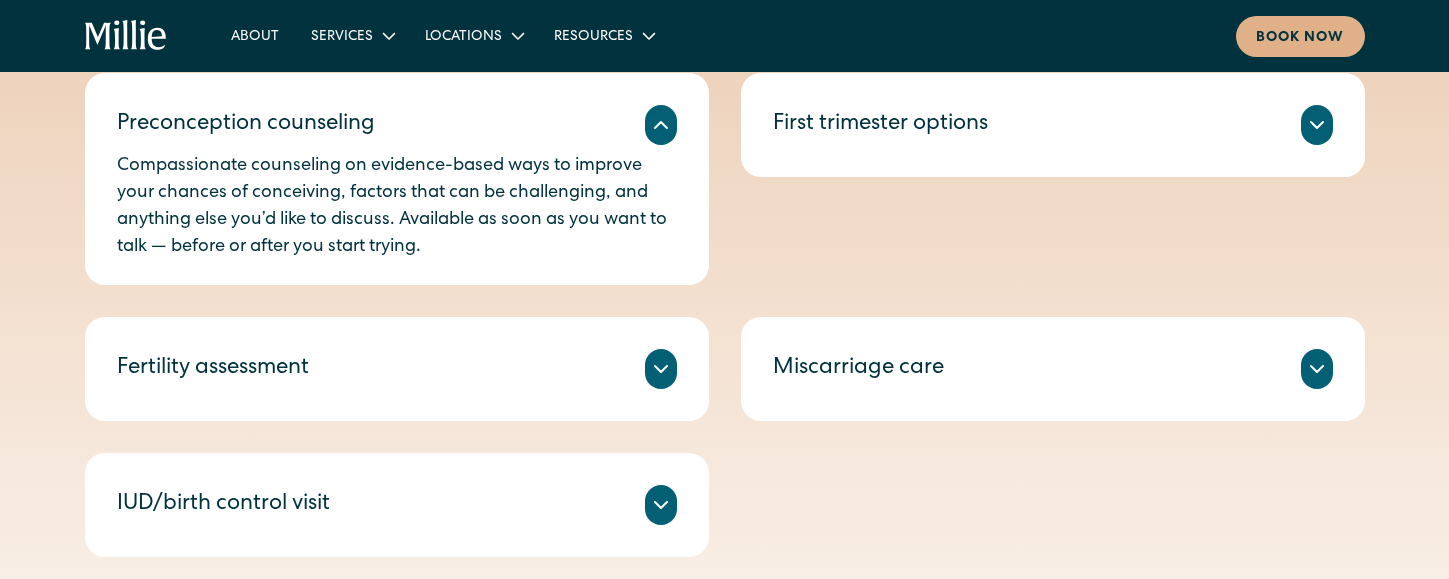 scroll, scrollTop: 1275, scrollLeft: 0, axis: vertical 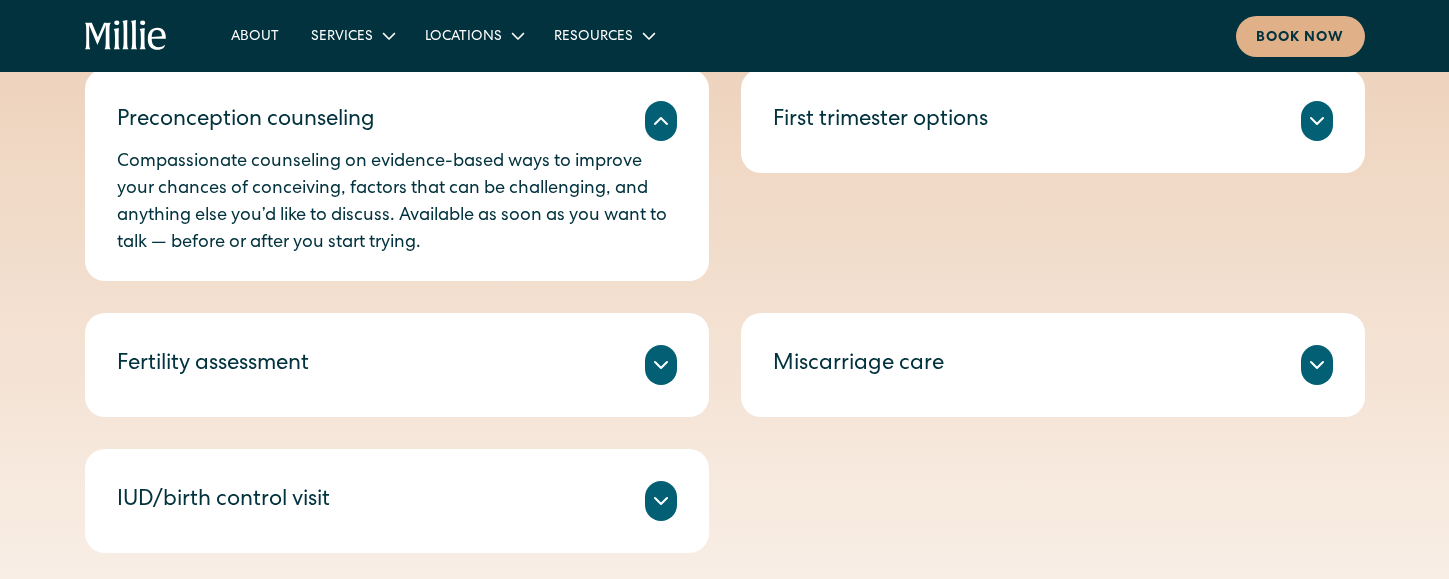 click on "Comprehensive blood testing to reveal more information about your fertility hormones and evidence-based recommendations for next steps. Recommended after you have been trying to conceive for 6-12 months." at bounding box center (397, 389) 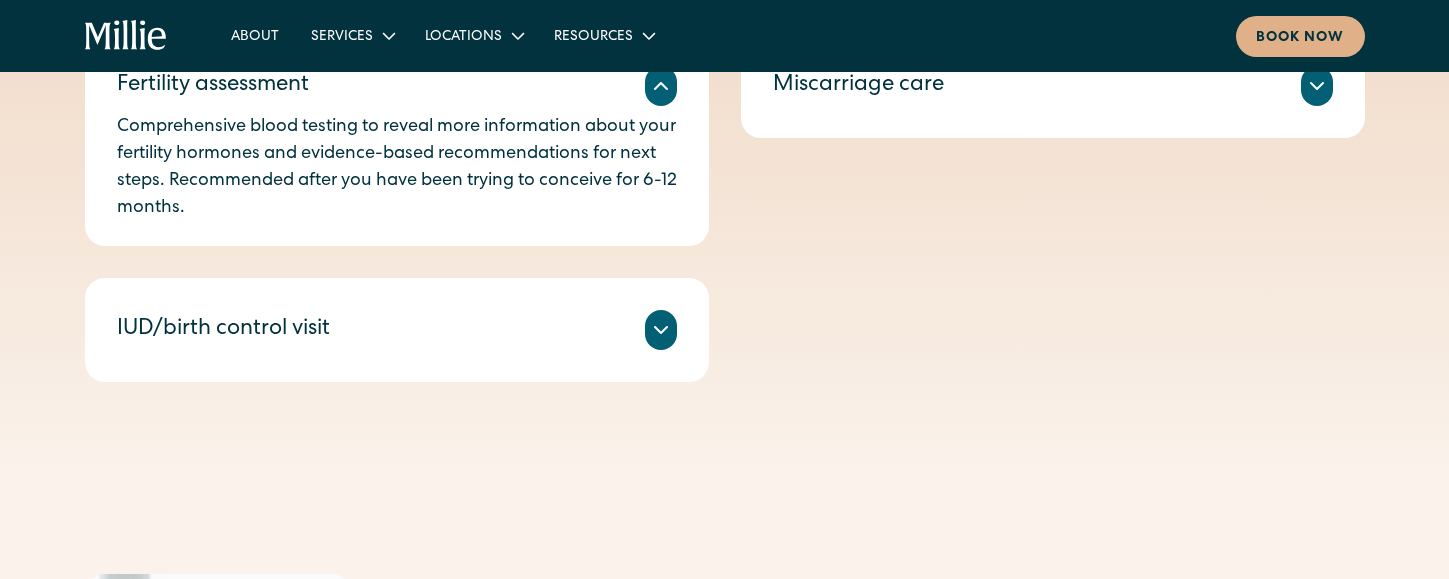 scroll, scrollTop: 1561, scrollLeft: 0, axis: vertical 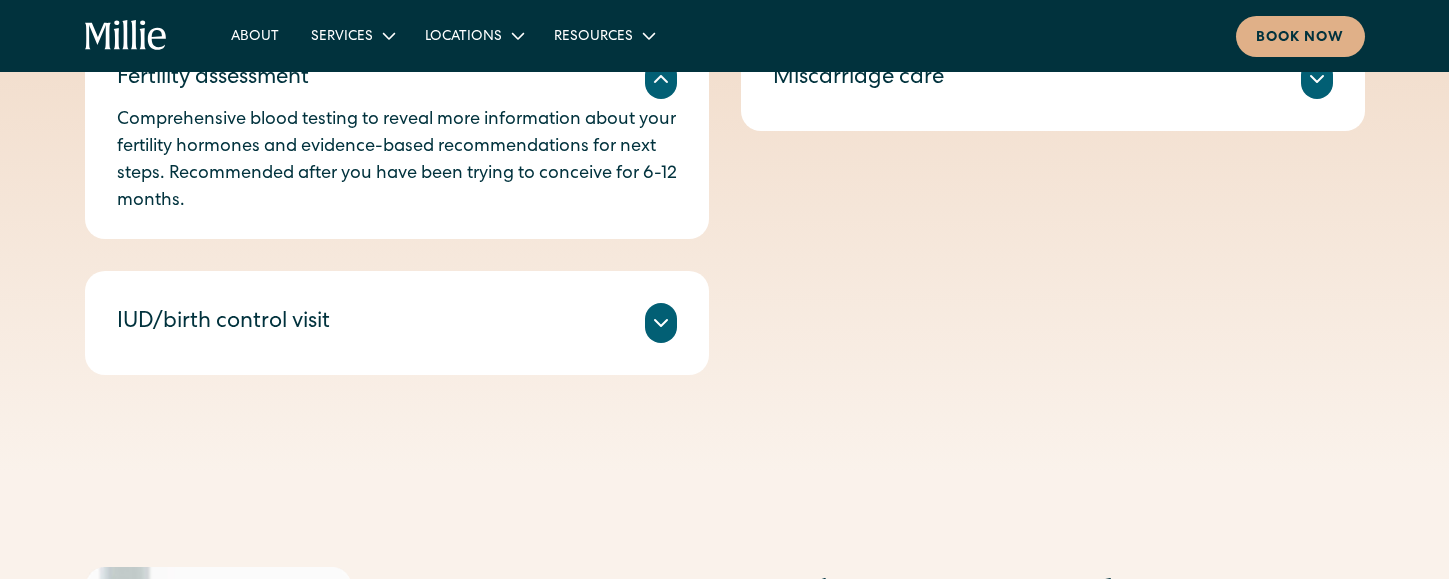 click on "IUD/birth control visit" at bounding box center (397, 323) 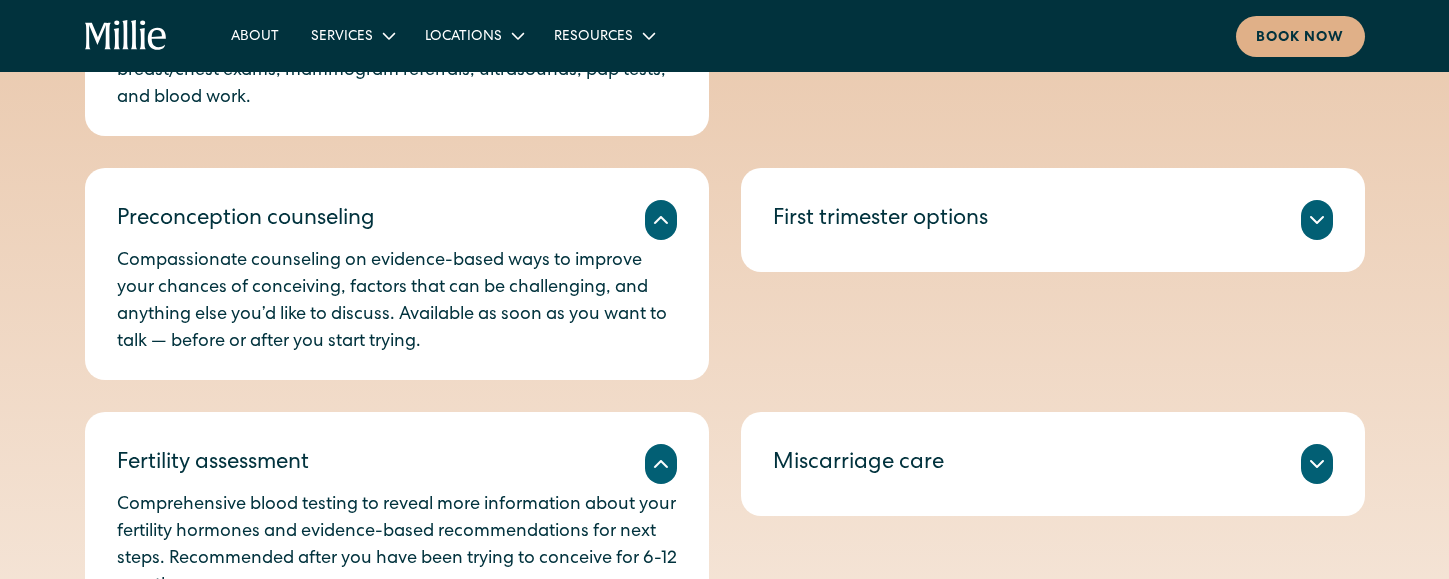 scroll, scrollTop: 1032, scrollLeft: 0, axis: vertical 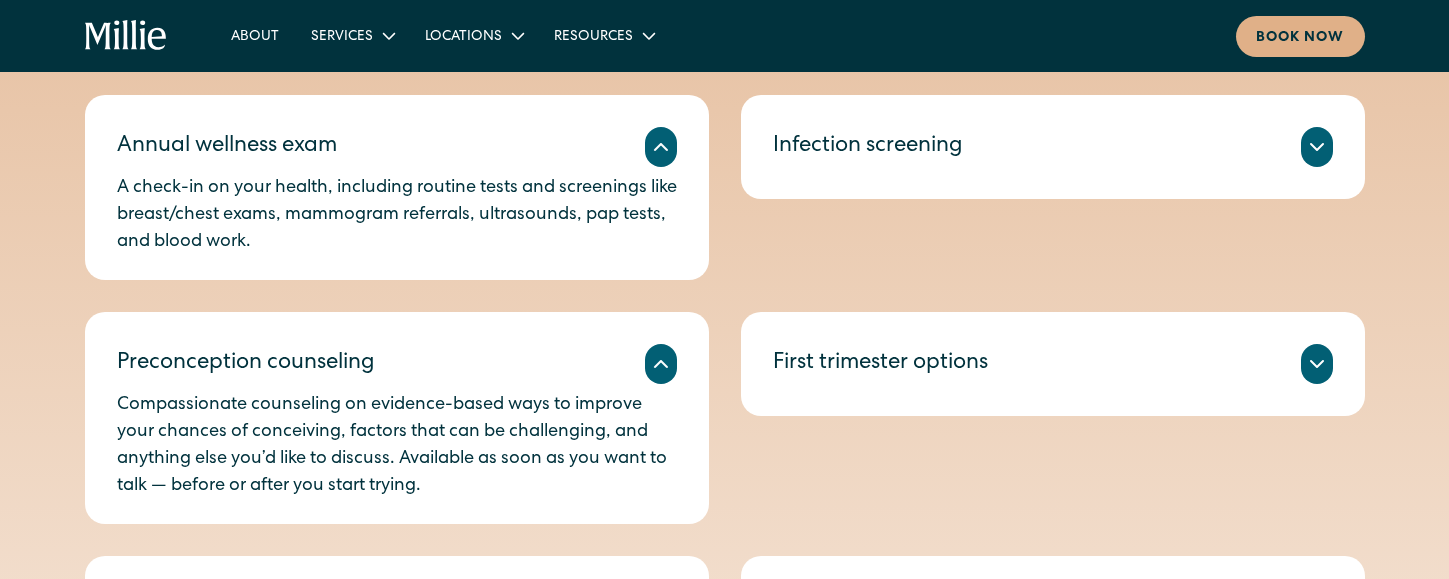 click on "First trimester options" at bounding box center [880, 364] 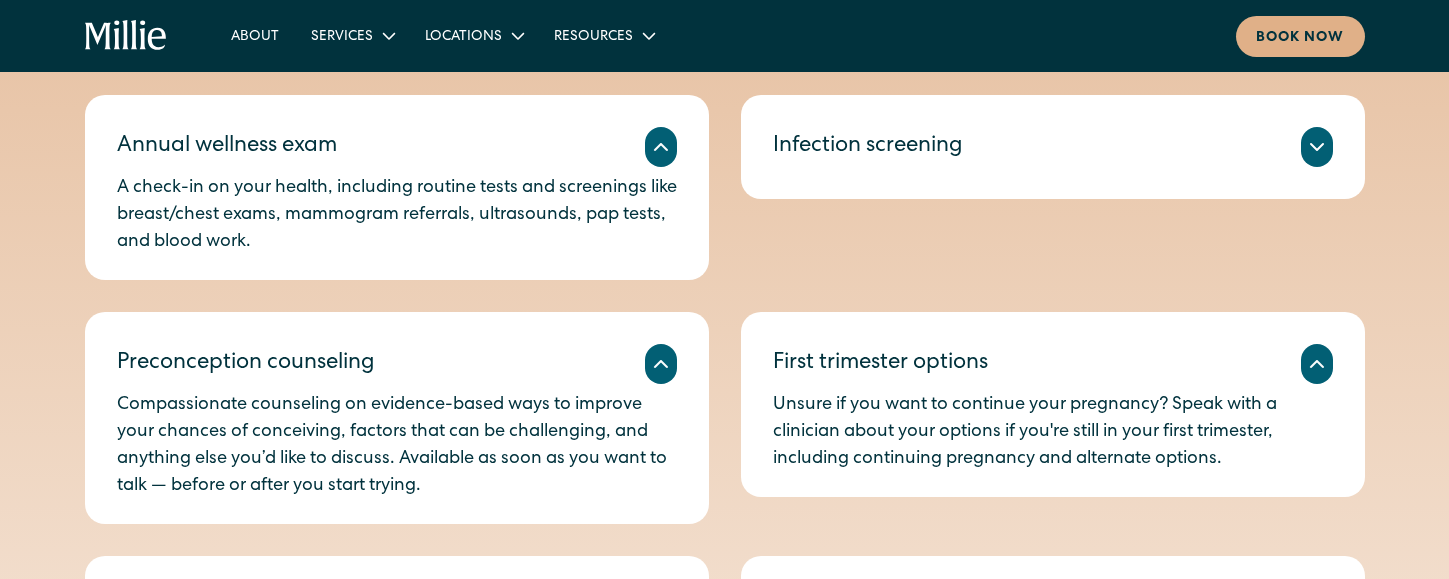 click on "Infection screening" at bounding box center [868, 147] 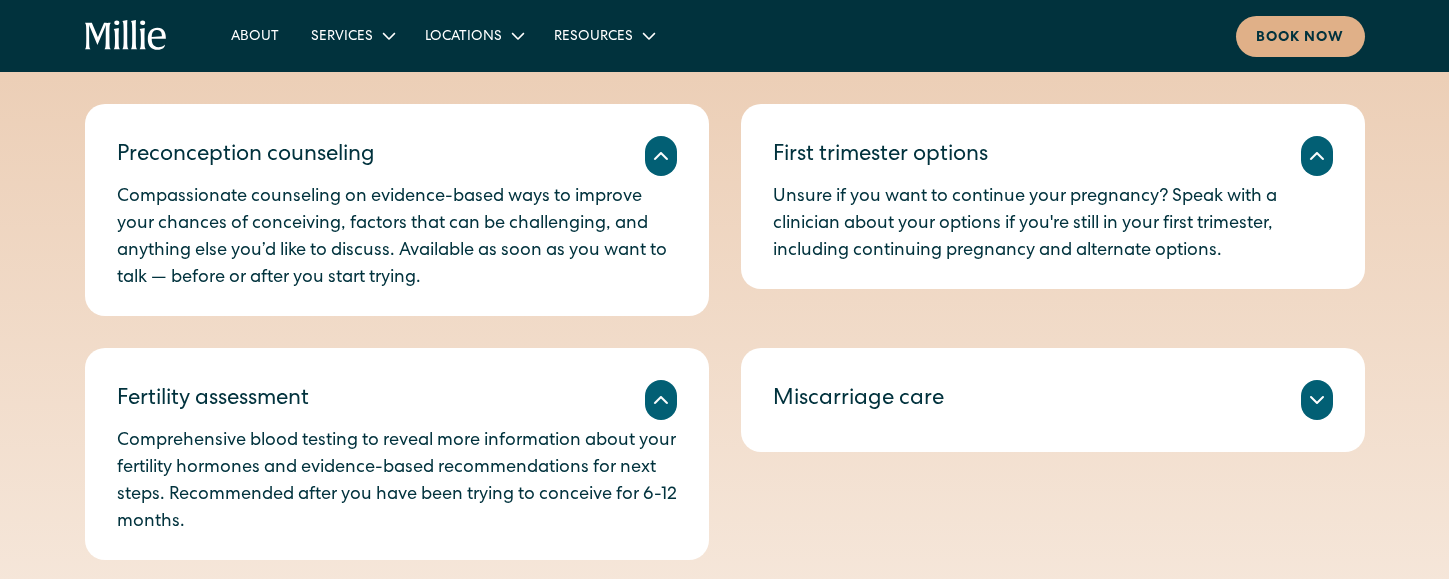 scroll, scrollTop: 1258, scrollLeft: 0, axis: vertical 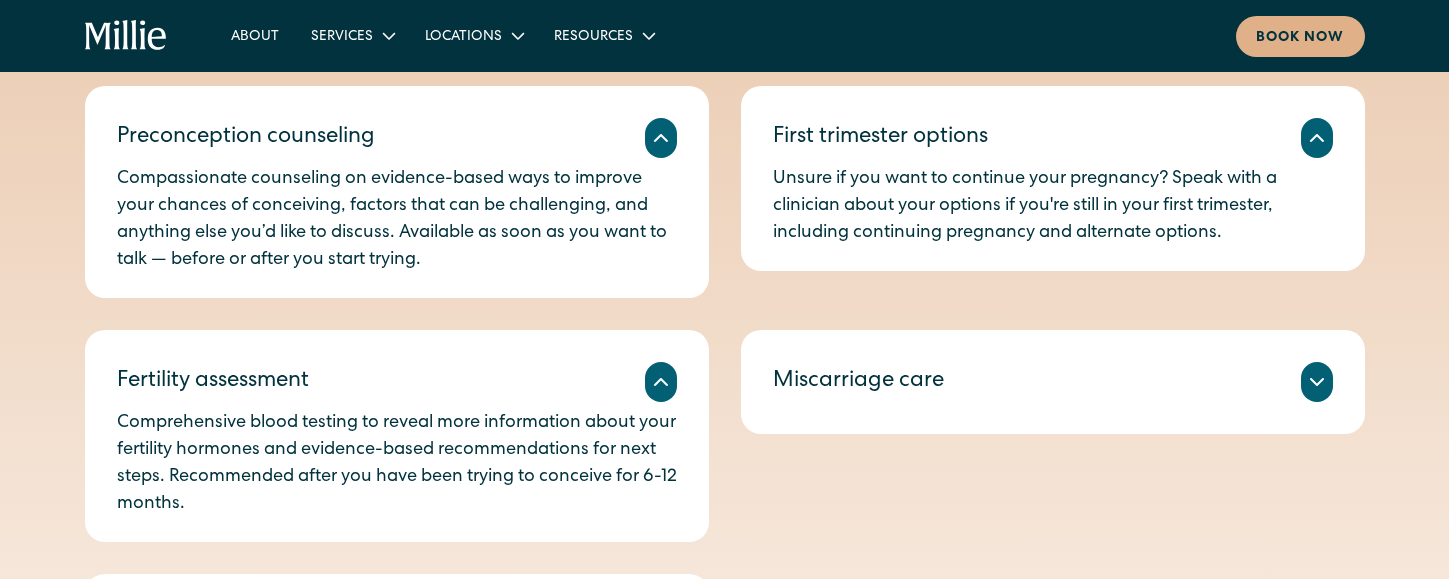 click on "We provide immediate and compassionate clinical care for miscarriages, with 24/7 access to our care team and emotional support throughout the process." at bounding box center [1053, 406] 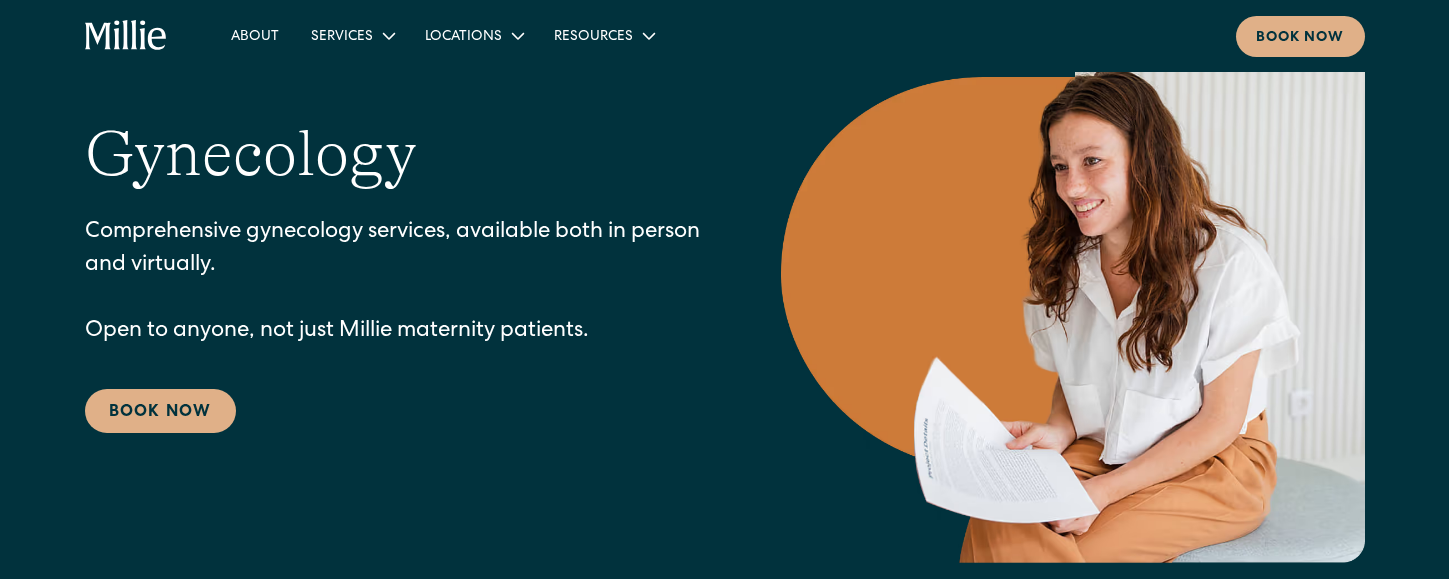 scroll, scrollTop: 268, scrollLeft: 0, axis: vertical 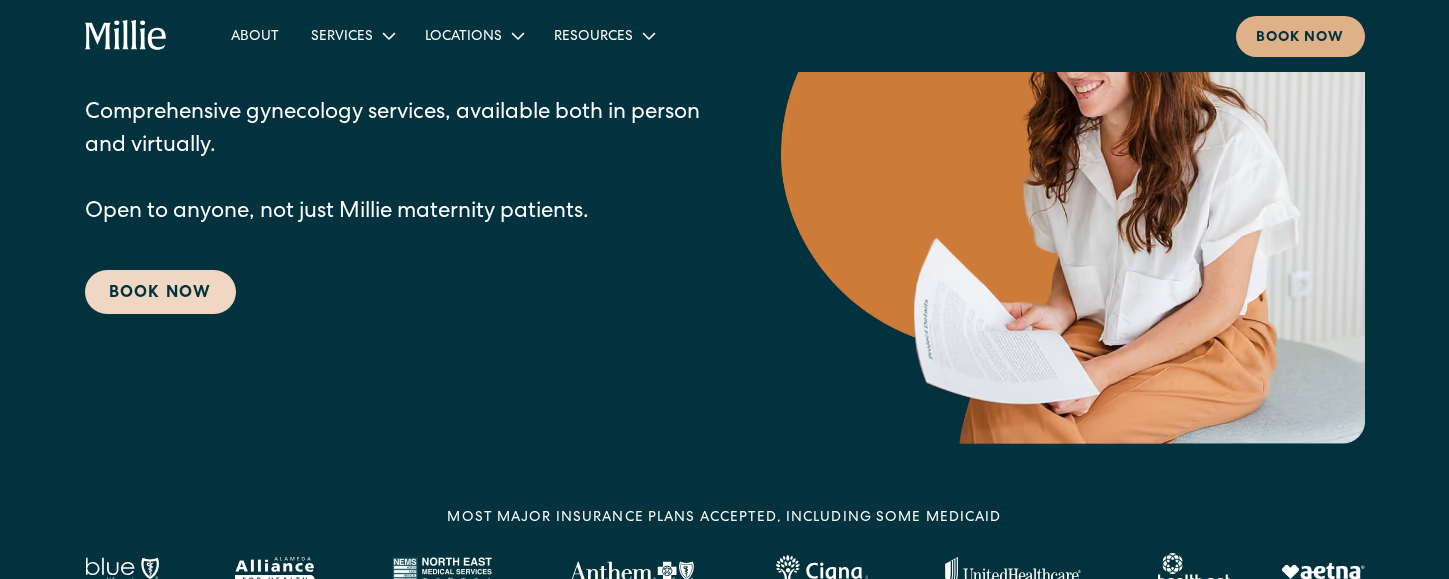 click on "Book Now" at bounding box center [160, 292] 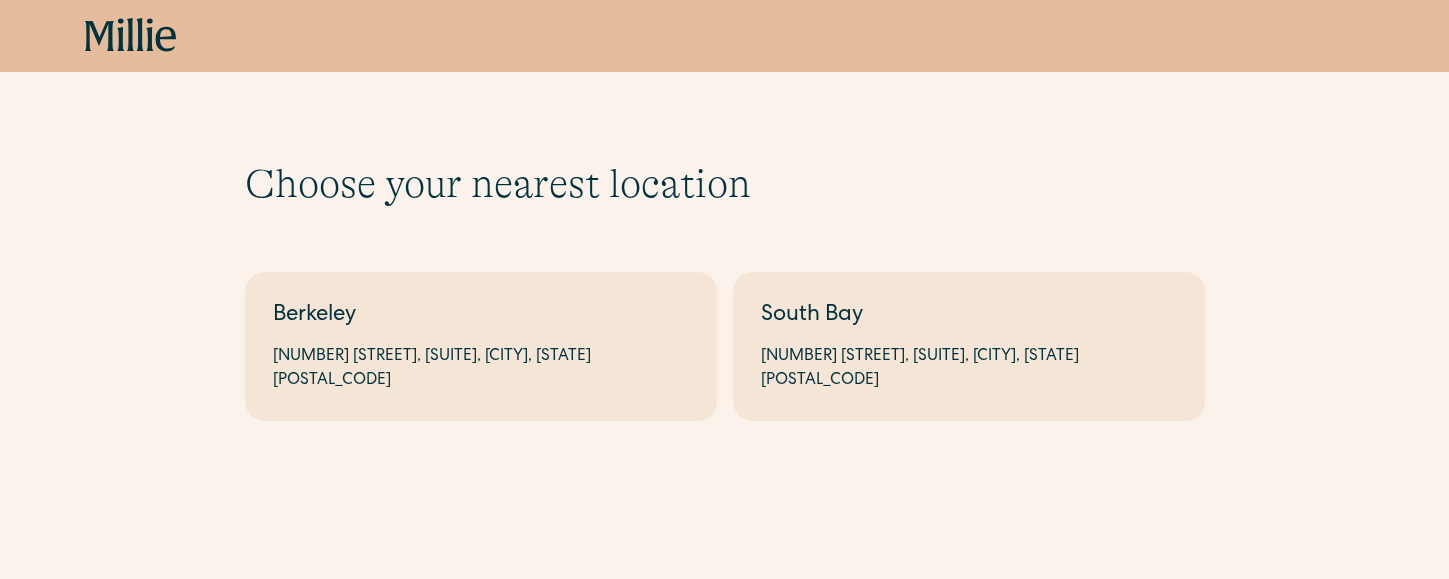 scroll, scrollTop: 0, scrollLeft: 0, axis: both 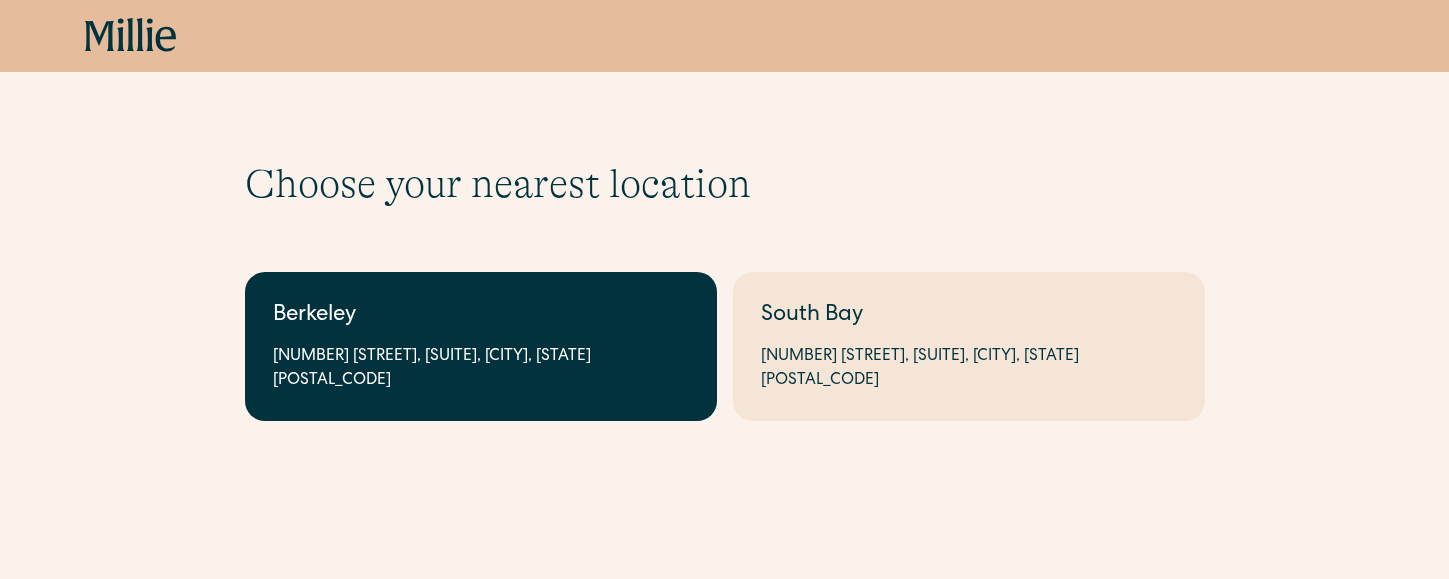 click on "Berkeley" at bounding box center [481, 316] 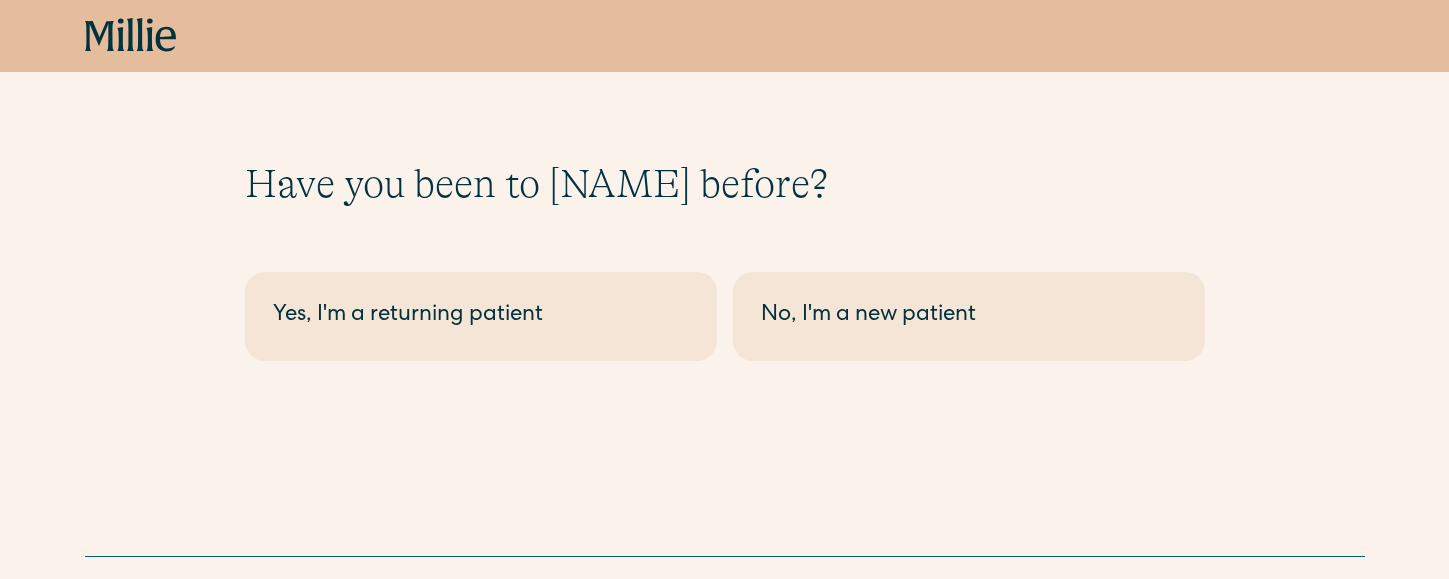 scroll, scrollTop: 0, scrollLeft: 0, axis: both 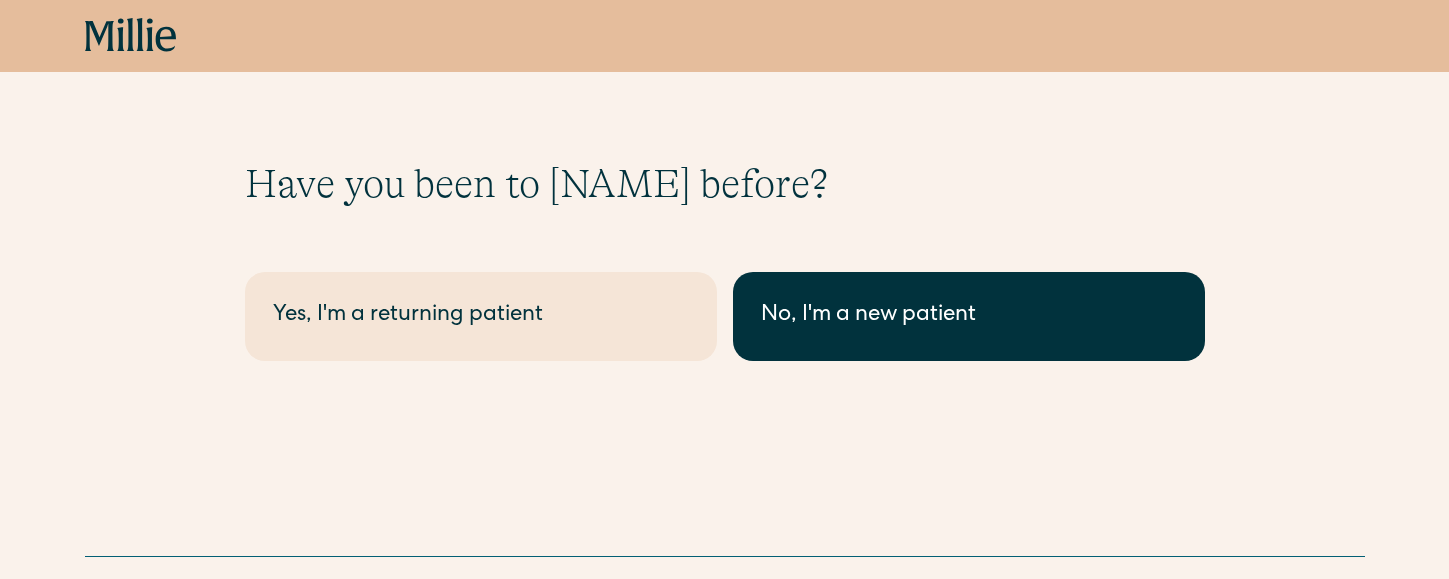 click on "No, I'm a new patient" at bounding box center [969, 316] 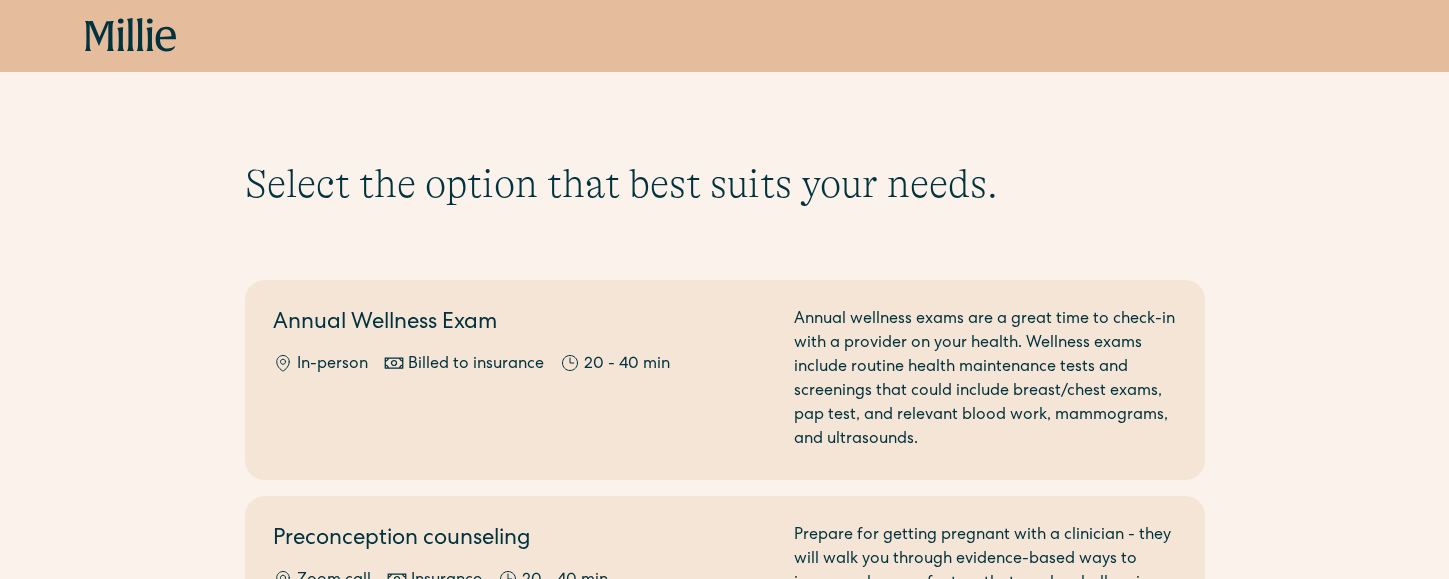 scroll, scrollTop: 0, scrollLeft: 0, axis: both 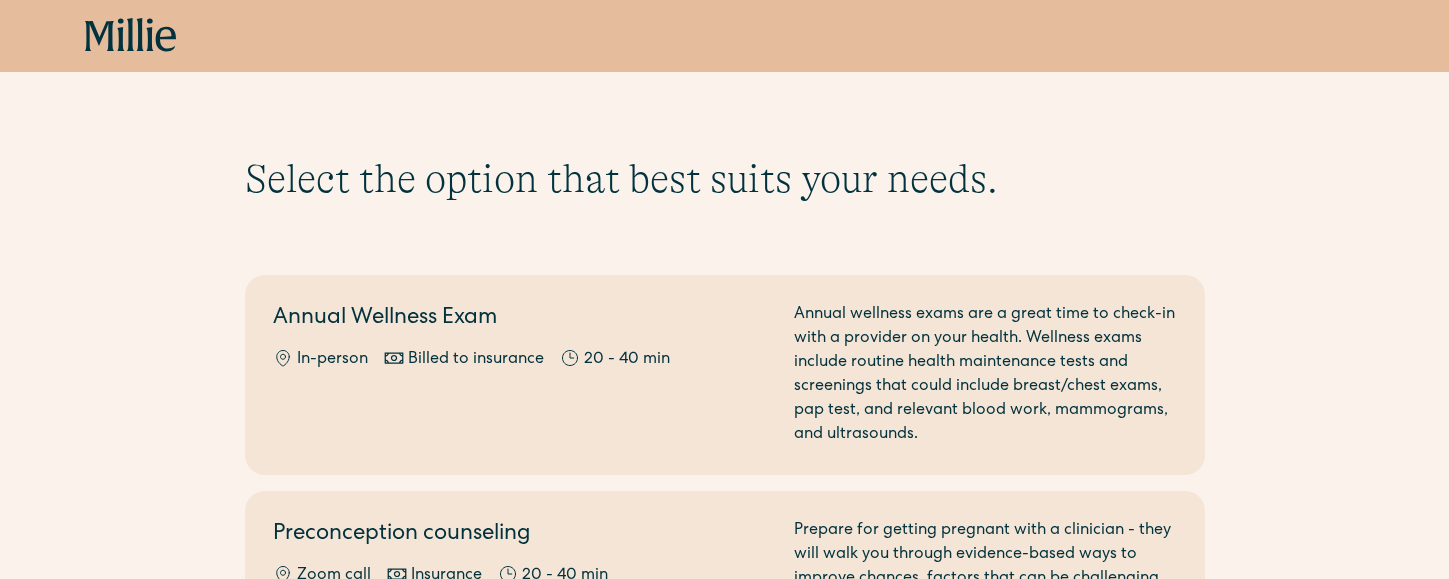 click on "Annual wellness exams are a great time to check-in with a provider on your health. Wellness exams include routine health maintenance tests and screenings that could include breast/chest exams, pap test, and relevant blood work, mammograms, and ultrasounds." at bounding box center (985, 375) 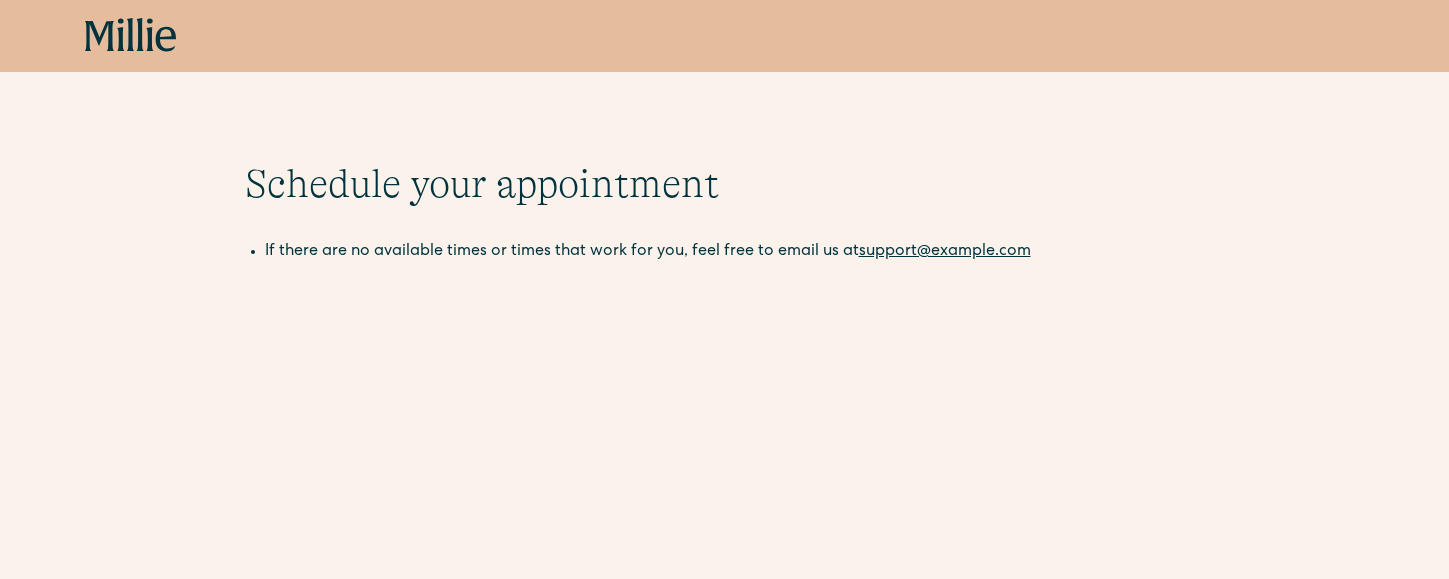 scroll, scrollTop: 0, scrollLeft: 0, axis: both 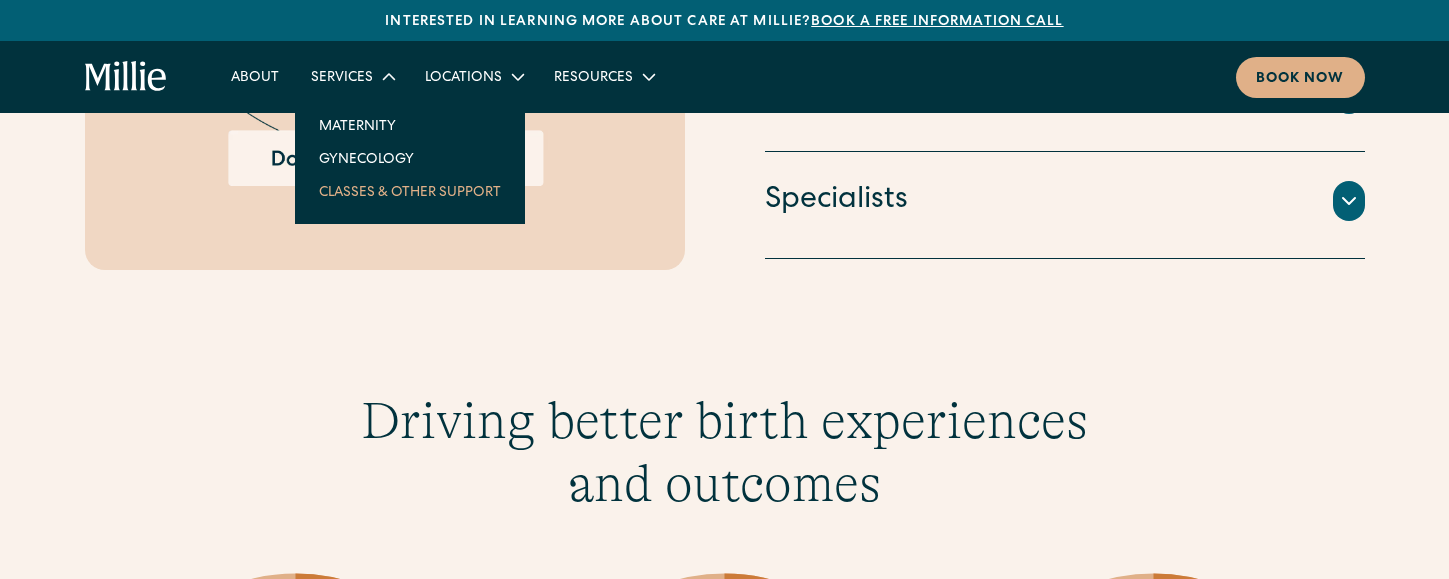 click on "Classes & Other Support" at bounding box center [410, 191] 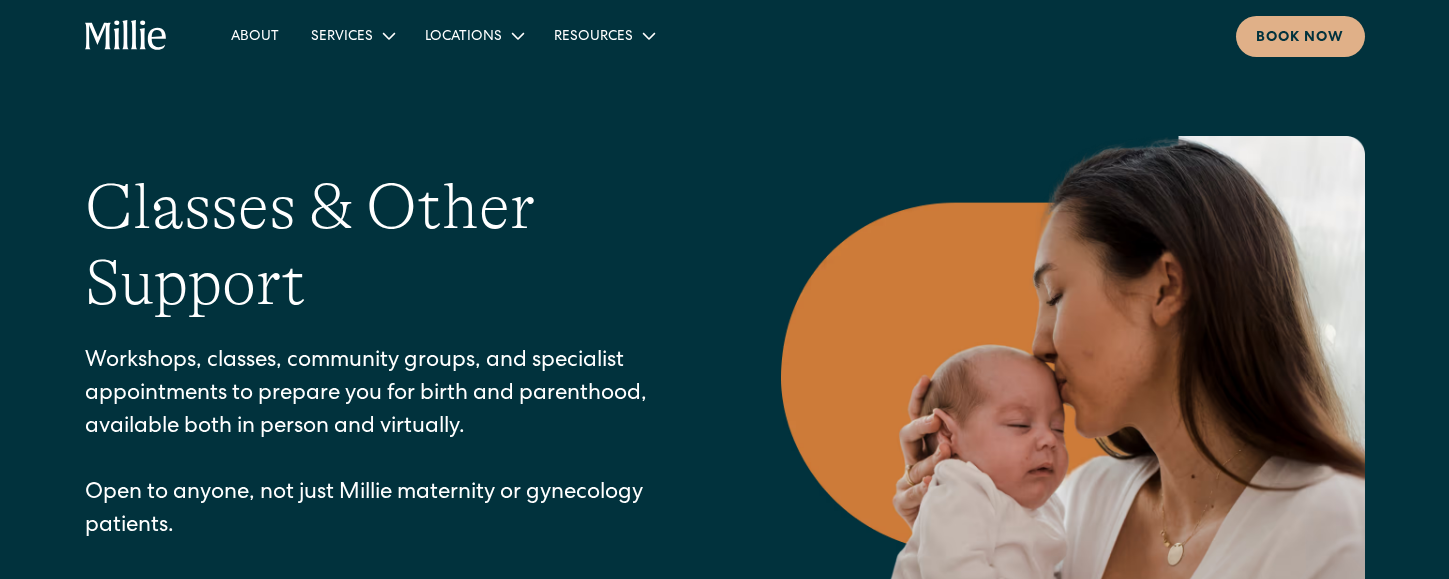 scroll, scrollTop: 0, scrollLeft: 0, axis: both 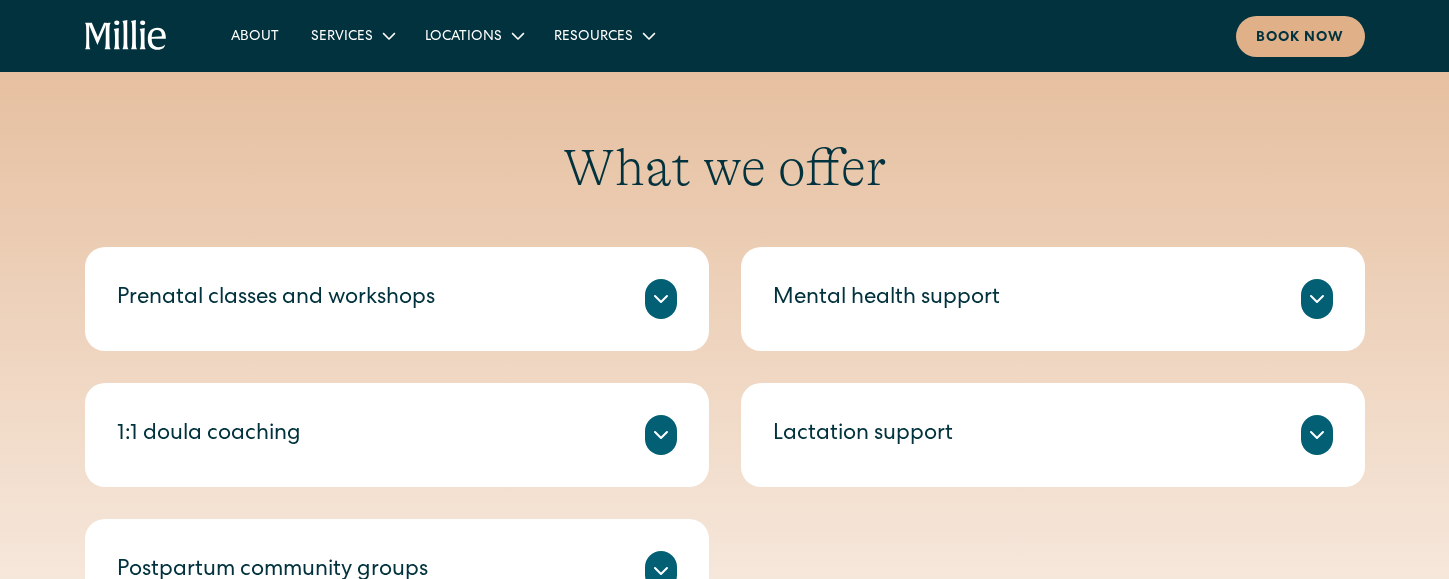 click on "Prenatal classes and workshops" at bounding box center [397, 299] 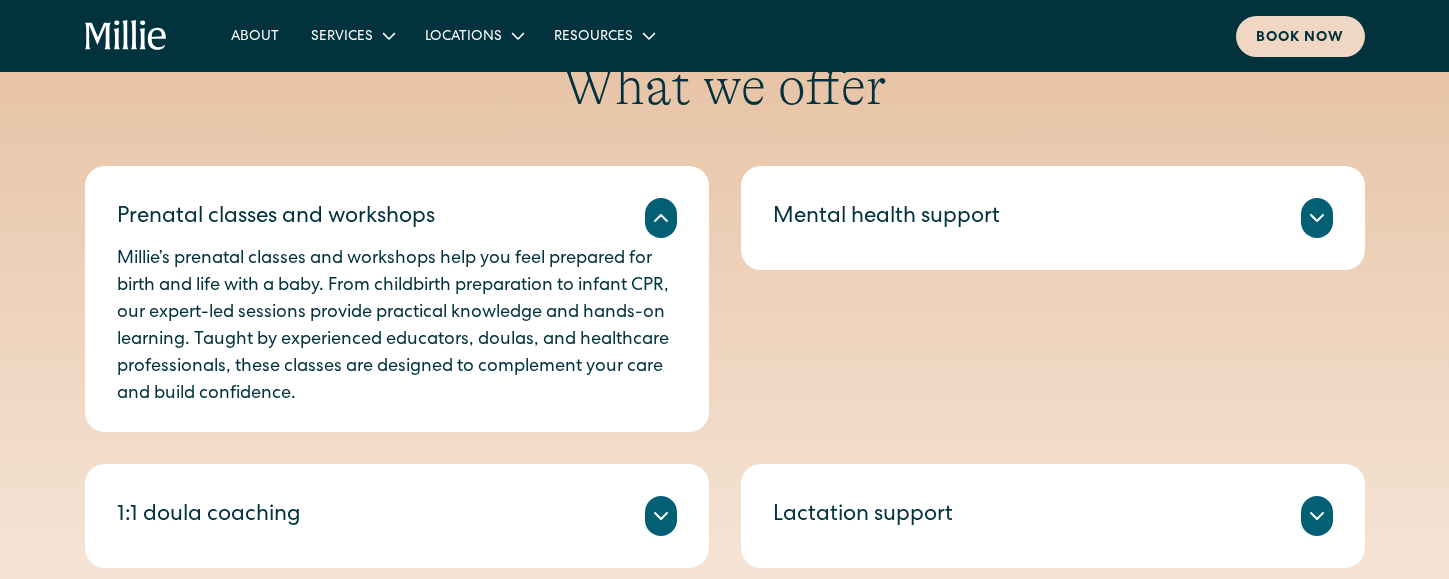 scroll, scrollTop: 1076, scrollLeft: 0, axis: vertical 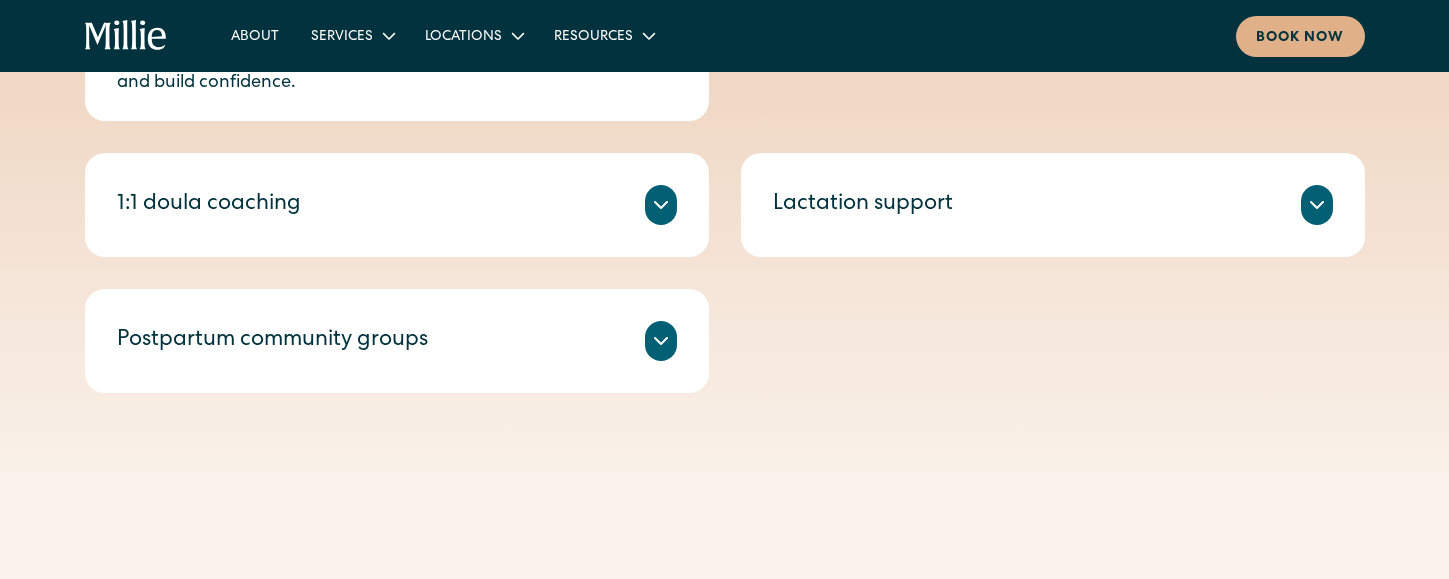 click on "1:1 doula coaching" at bounding box center (397, 205) 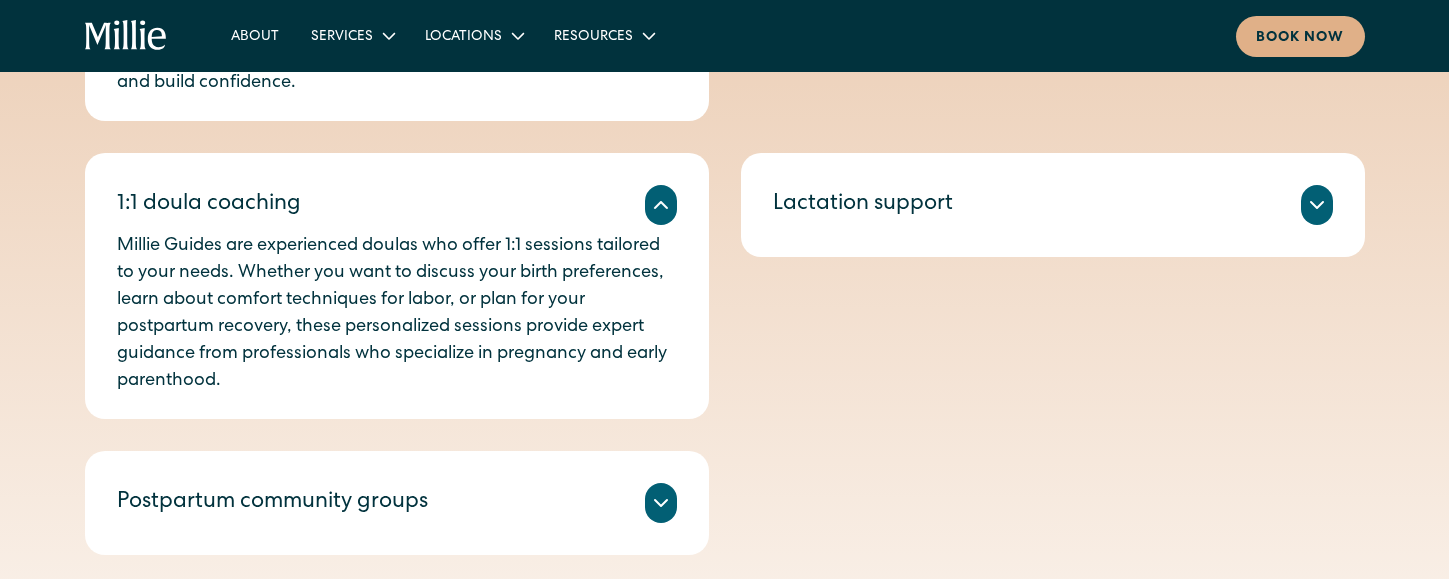 click on "Postpartum community groups" at bounding box center (397, 503) 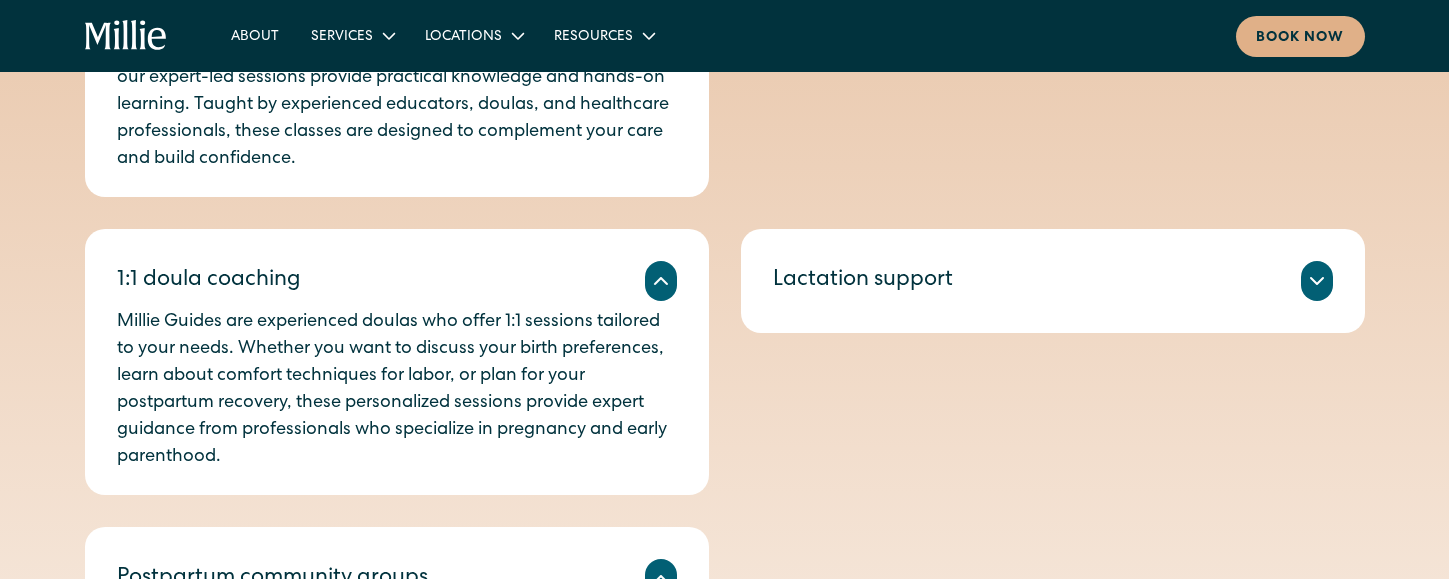 scroll, scrollTop: 877, scrollLeft: 0, axis: vertical 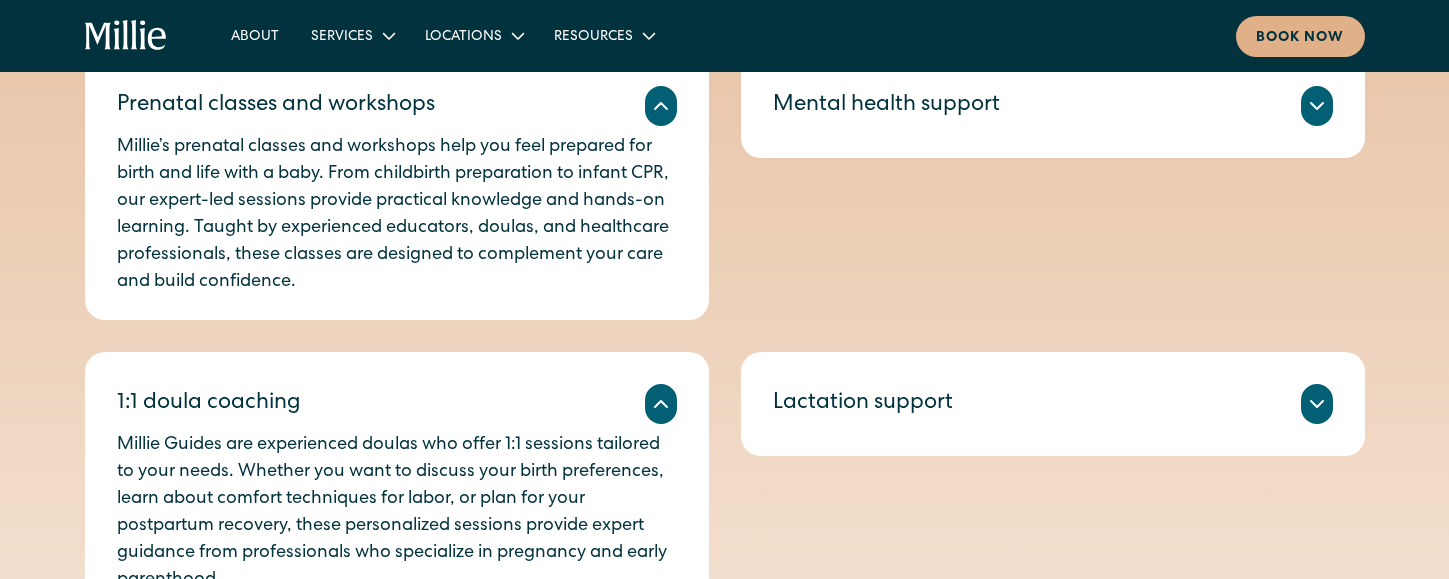 click on "Lactation support" at bounding box center [863, 404] 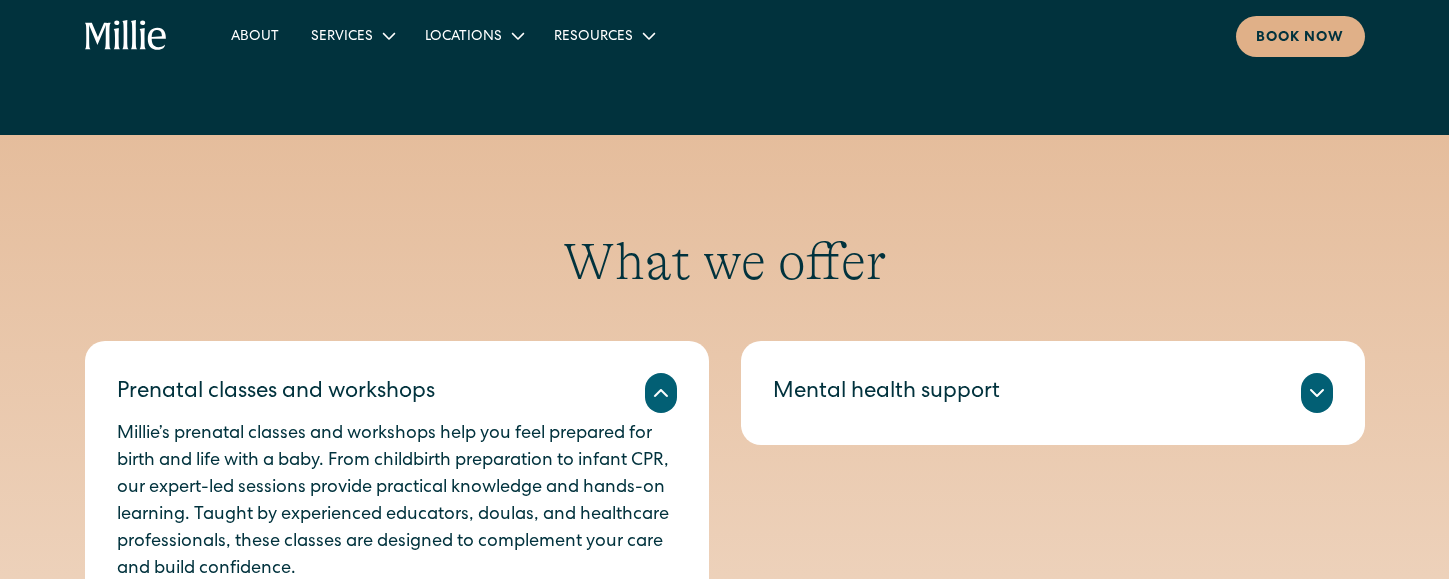 scroll, scrollTop: 0, scrollLeft: 0, axis: both 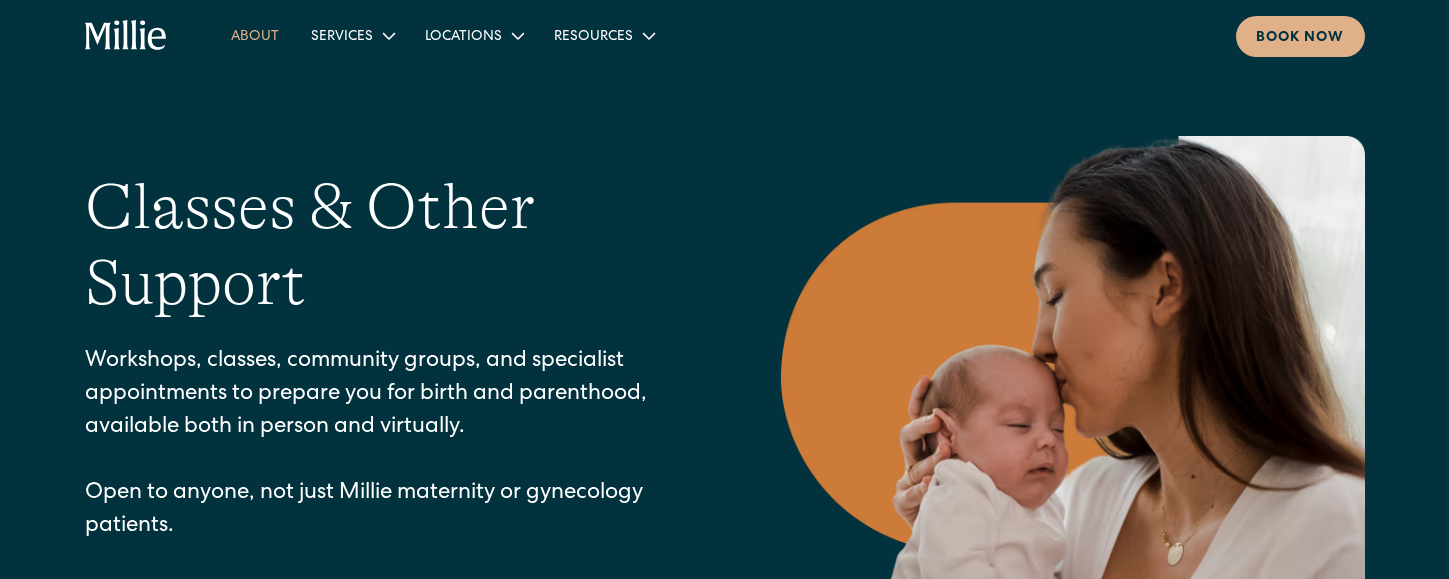 click on "About" at bounding box center (255, 35) 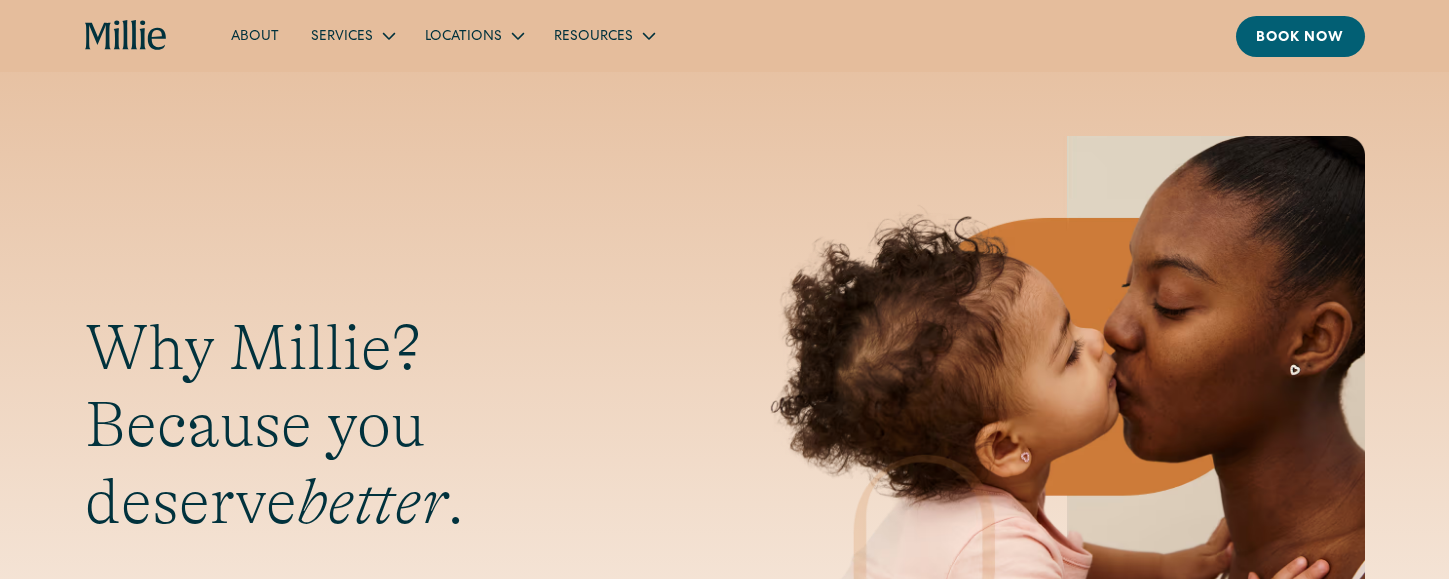 scroll, scrollTop: 0, scrollLeft: 0, axis: both 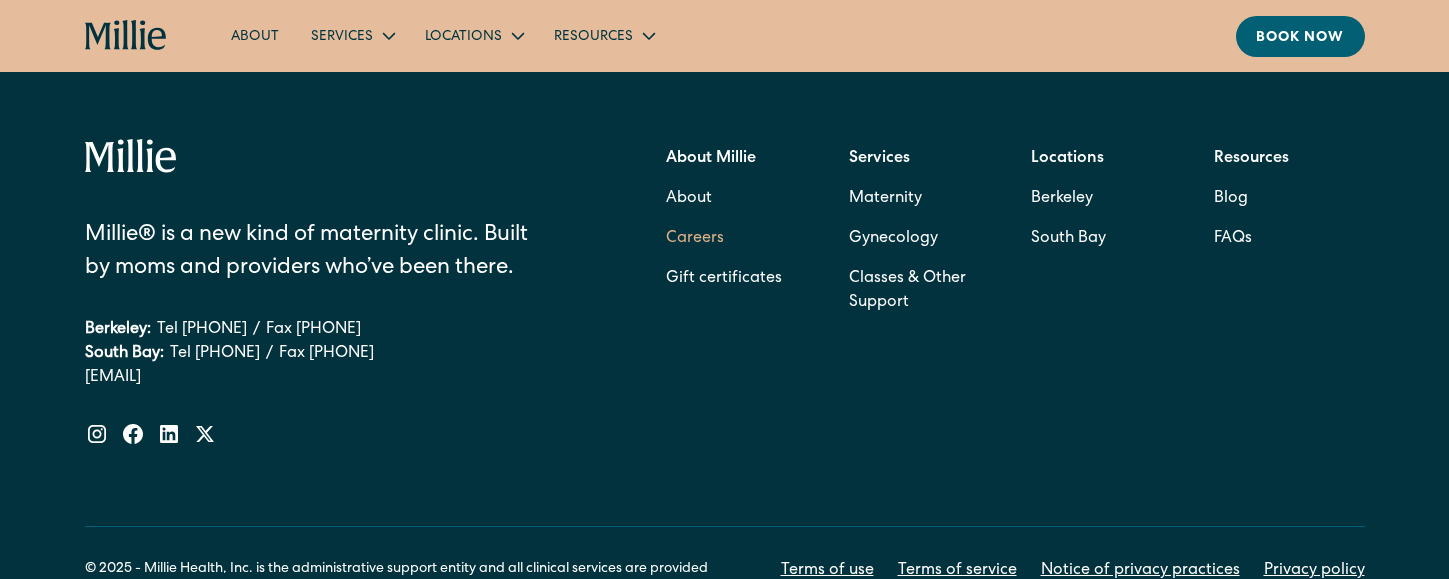 click on "Careers" at bounding box center (695, 239) 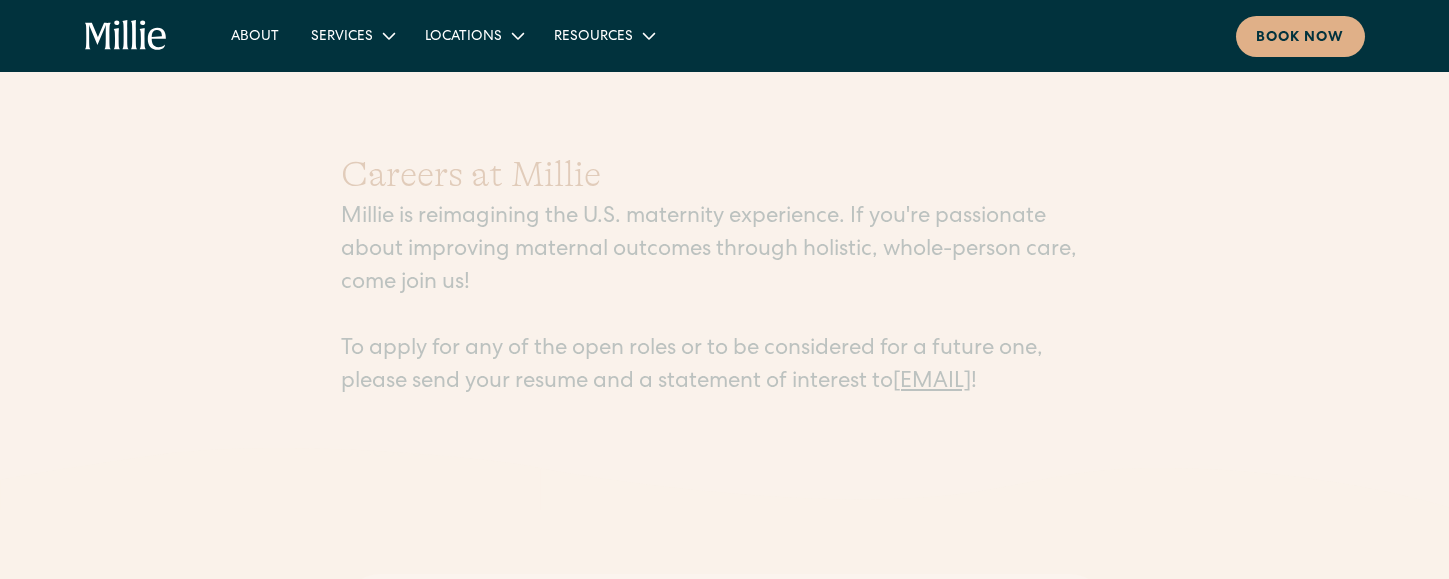 scroll, scrollTop: 0, scrollLeft: 0, axis: both 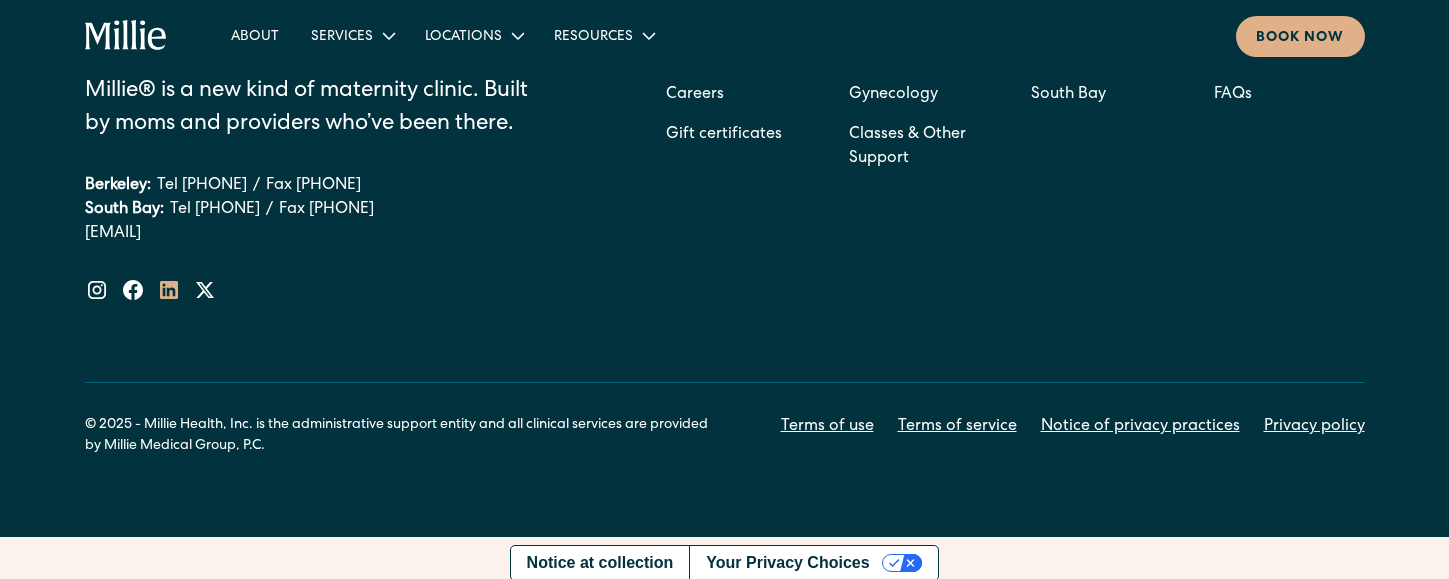 click 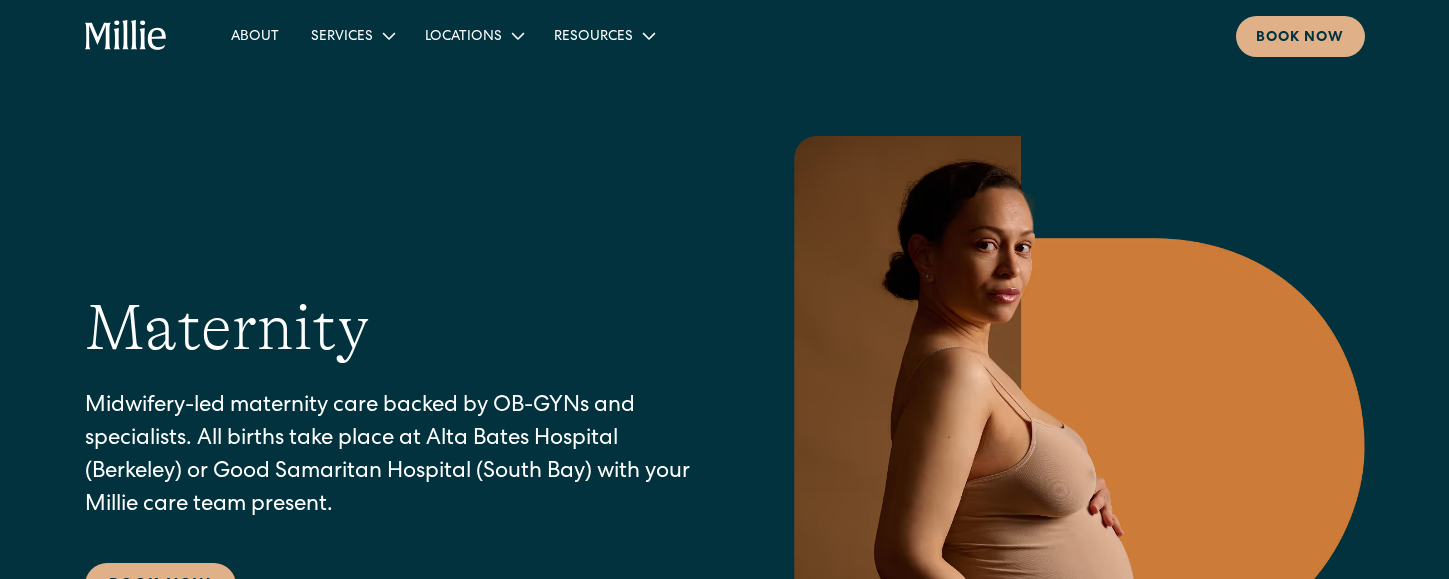 scroll, scrollTop: 0, scrollLeft: 0, axis: both 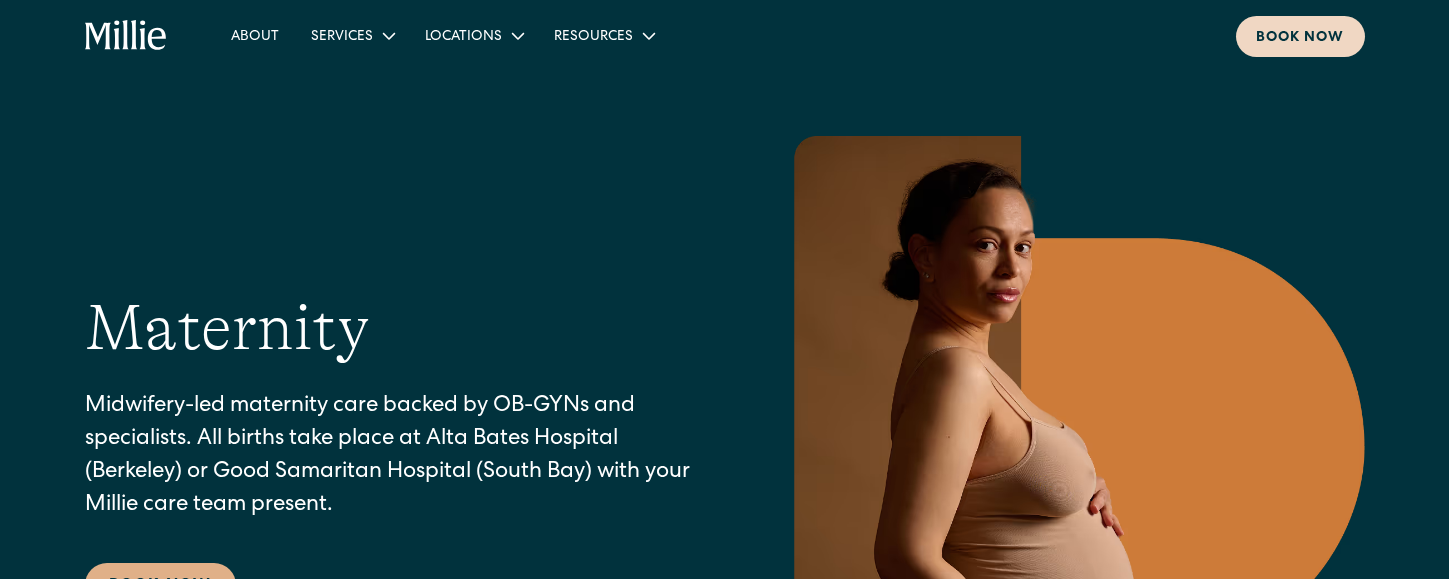 click on "Book now" at bounding box center [1300, 36] 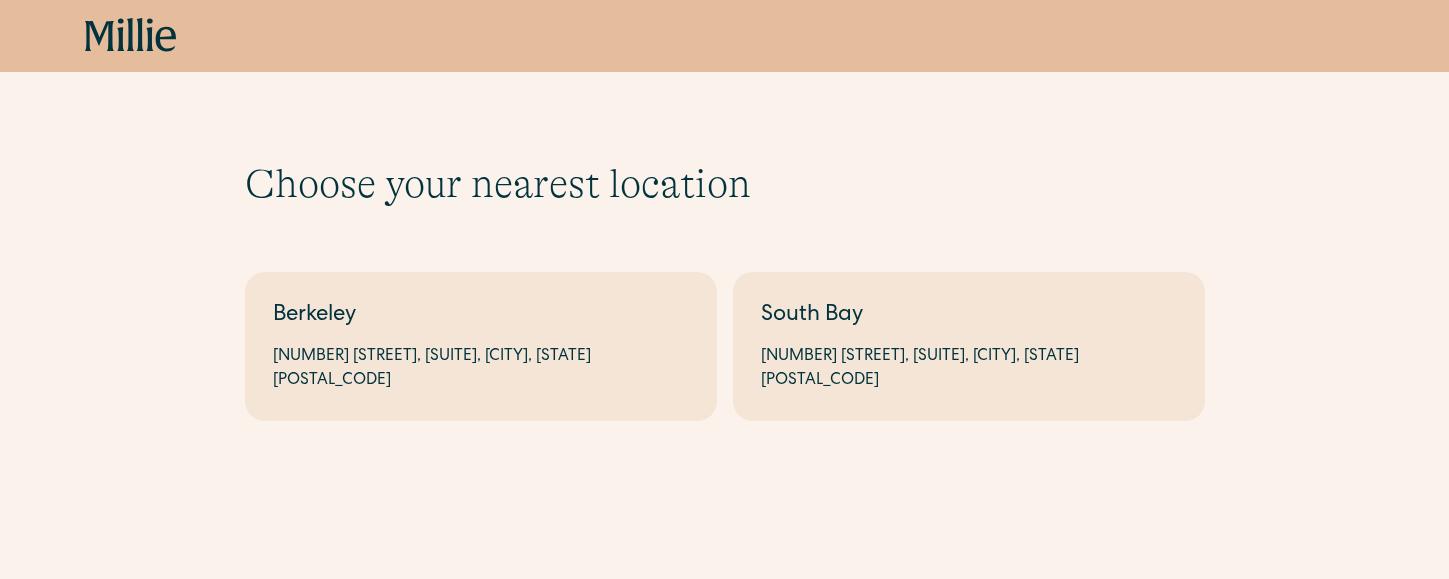 scroll, scrollTop: 0, scrollLeft: 0, axis: both 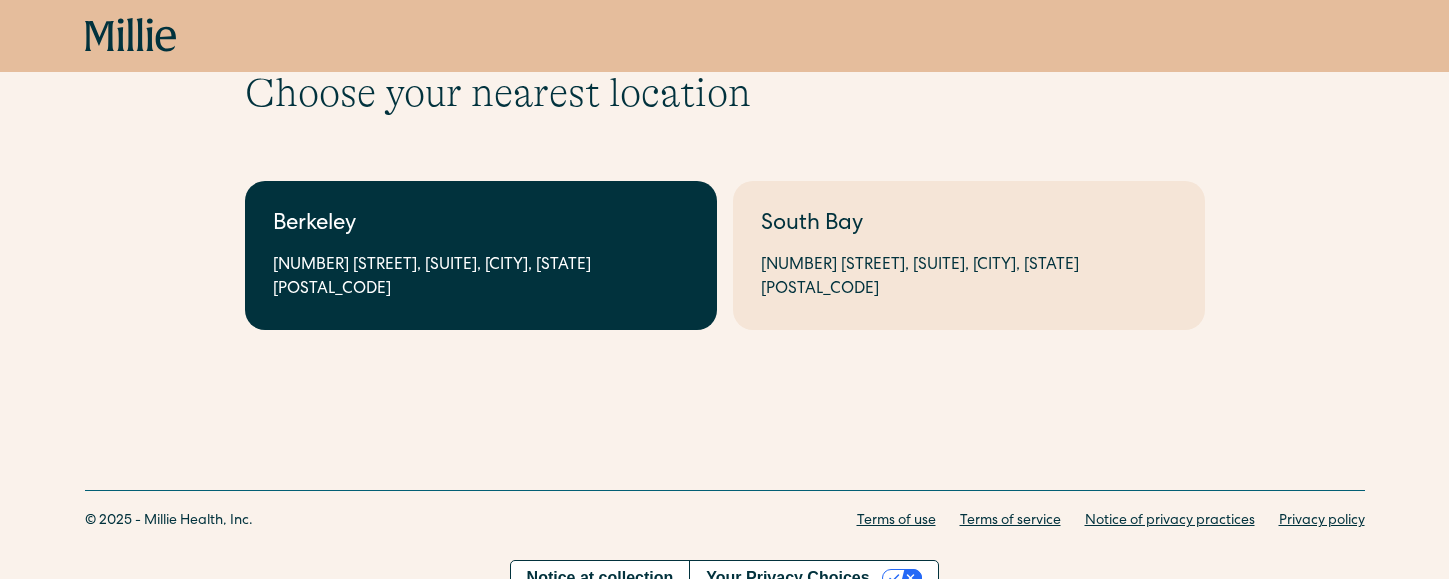 click on "Berkeley" at bounding box center (481, 225) 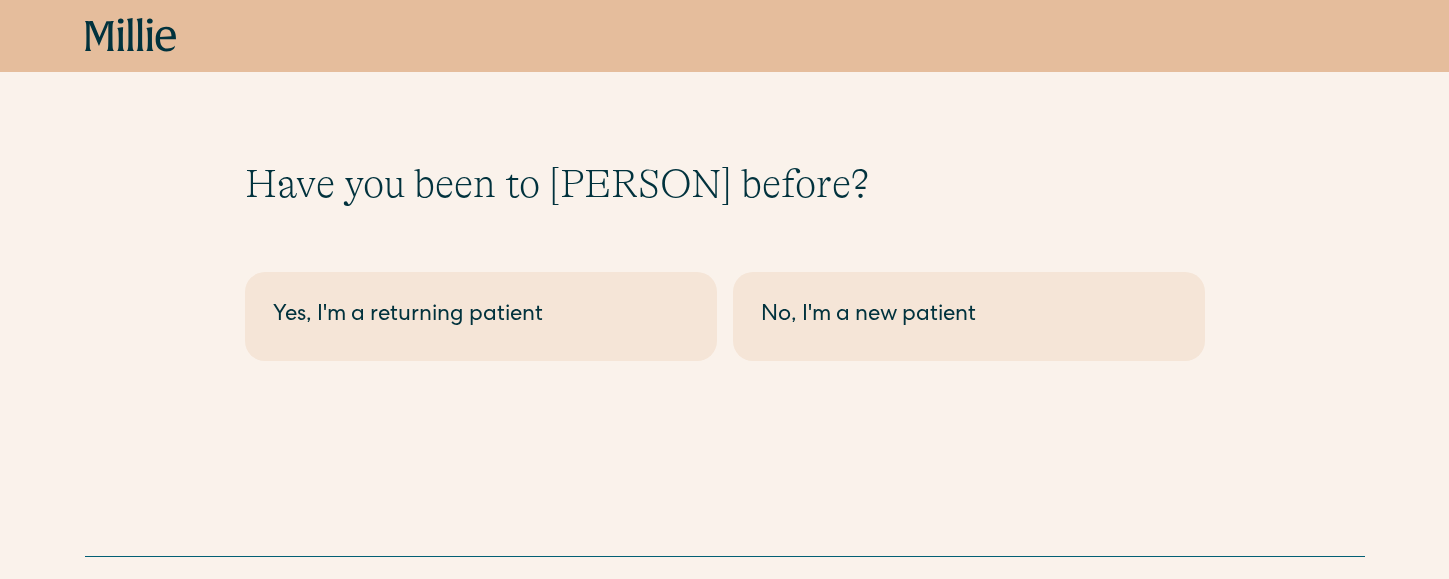 scroll, scrollTop: 0, scrollLeft: 0, axis: both 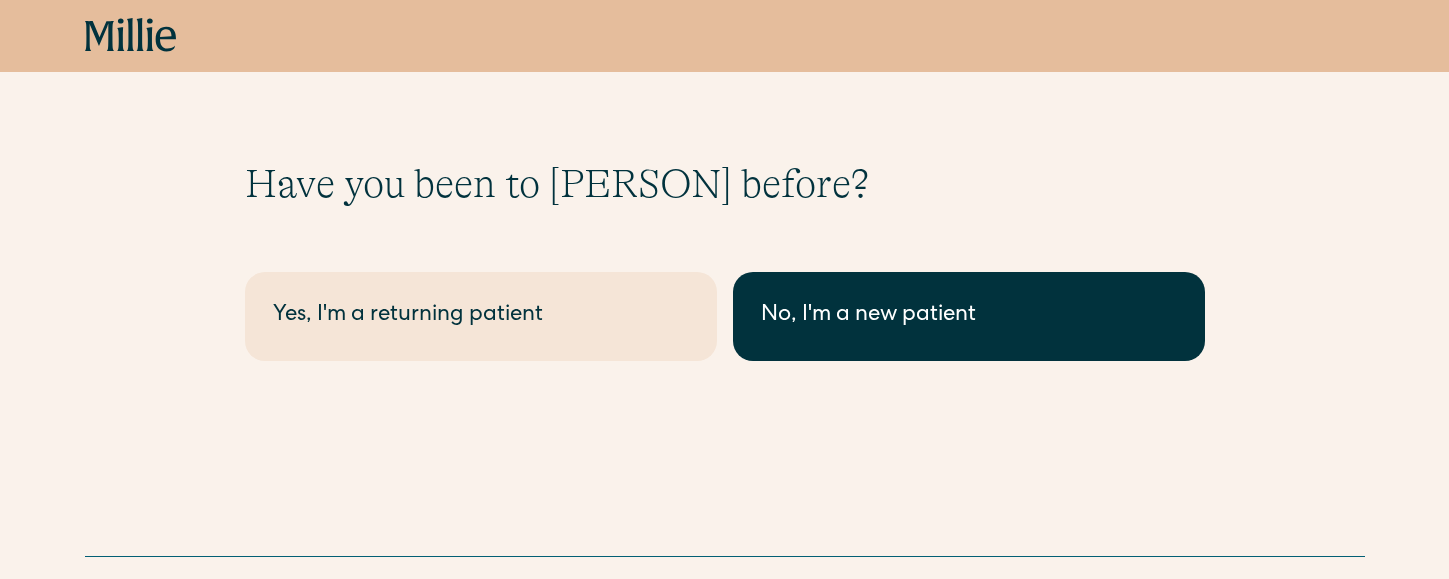 click on "No, I'm a new patient" at bounding box center [969, 316] 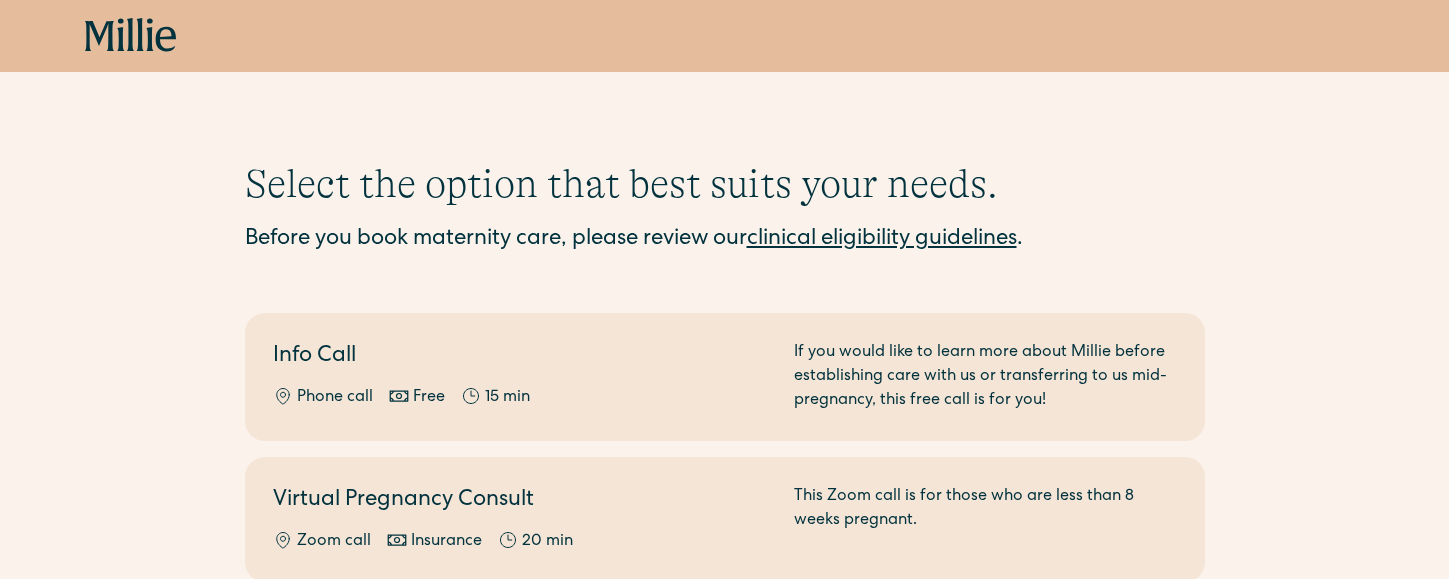 scroll, scrollTop: 0, scrollLeft: 0, axis: both 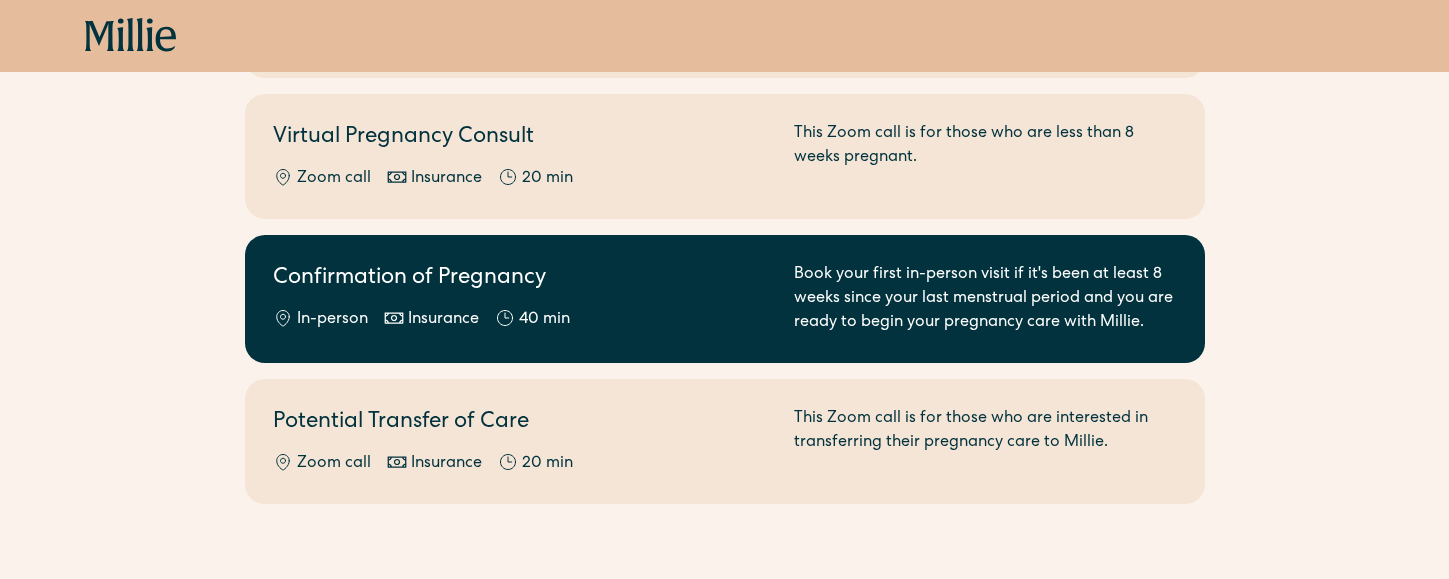 click on "Confirmation of Pregnancy" at bounding box center [521, 279] 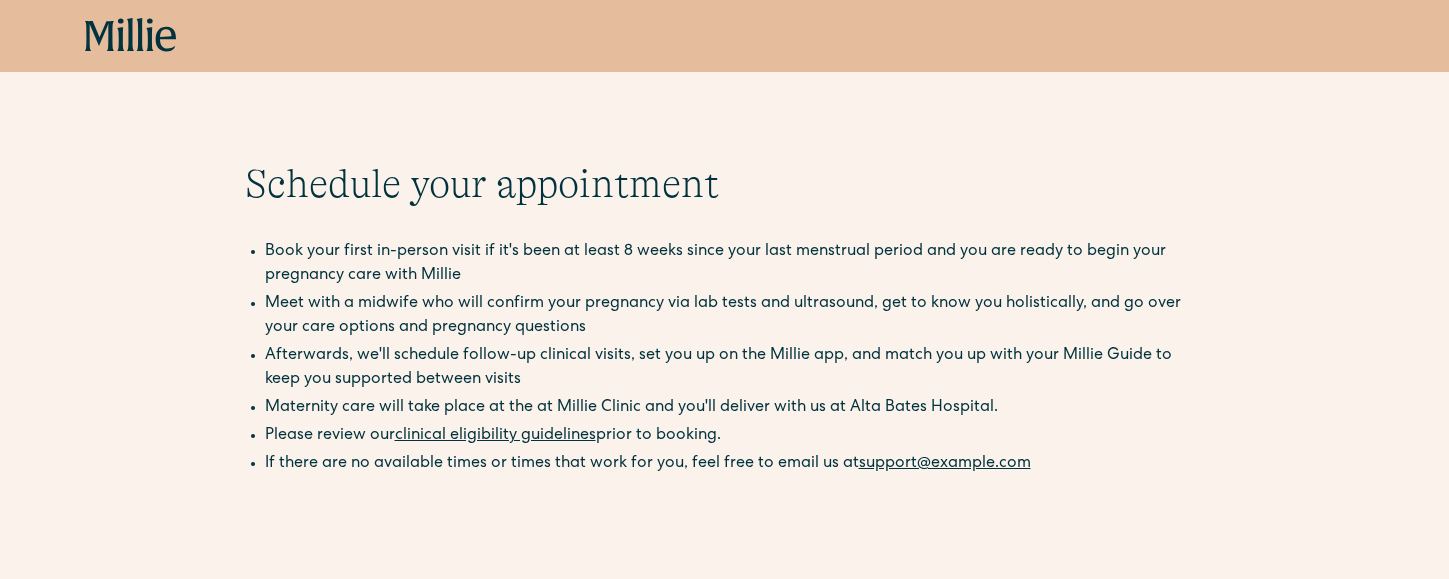 scroll, scrollTop: 0, scrollLeft: 0, axis: both 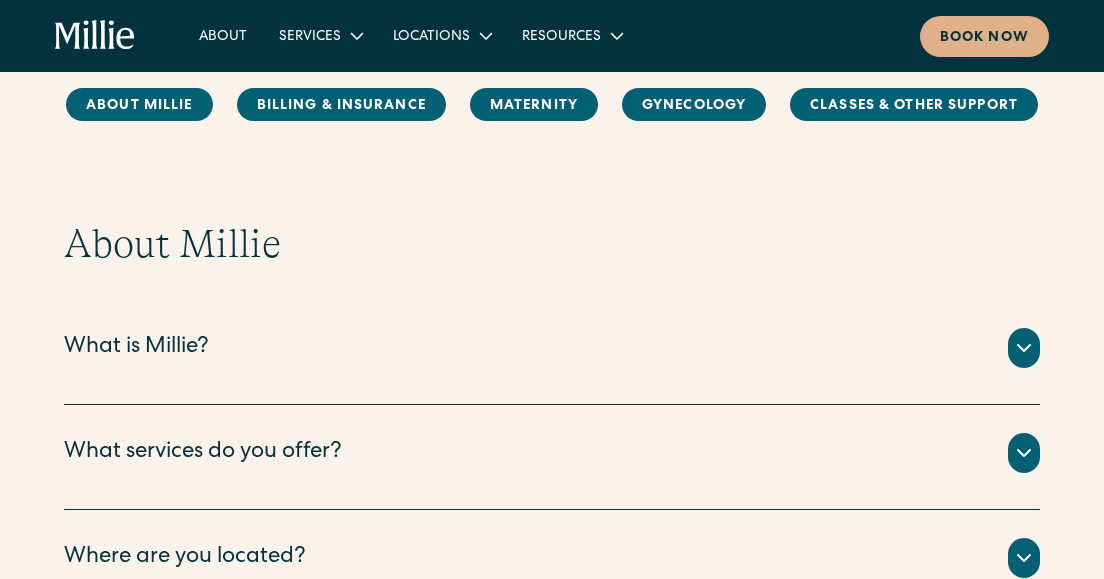 click 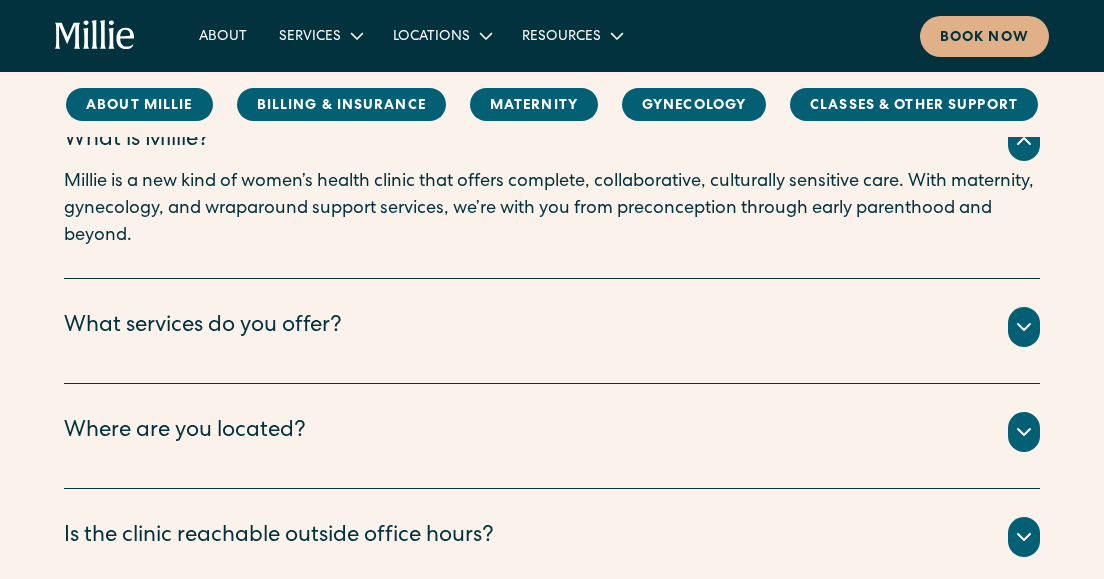 scroll, scrollTop: 377, scrollLeft: 0, axis: vertical 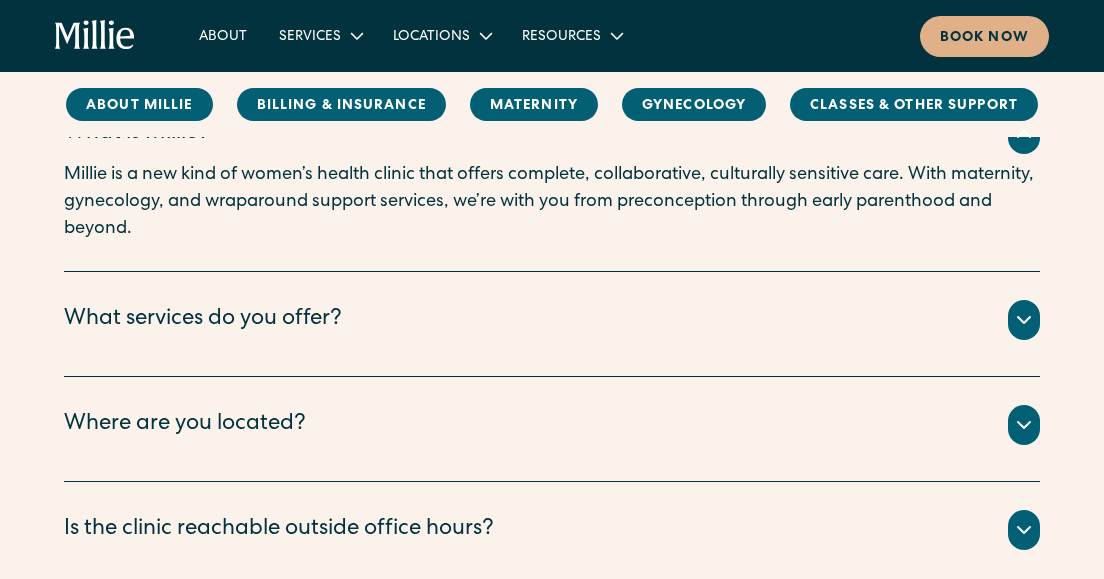 click on "We offer  maternity ,  gynecology , and  classes & other support . ‍" at bounding box center [552, 344] 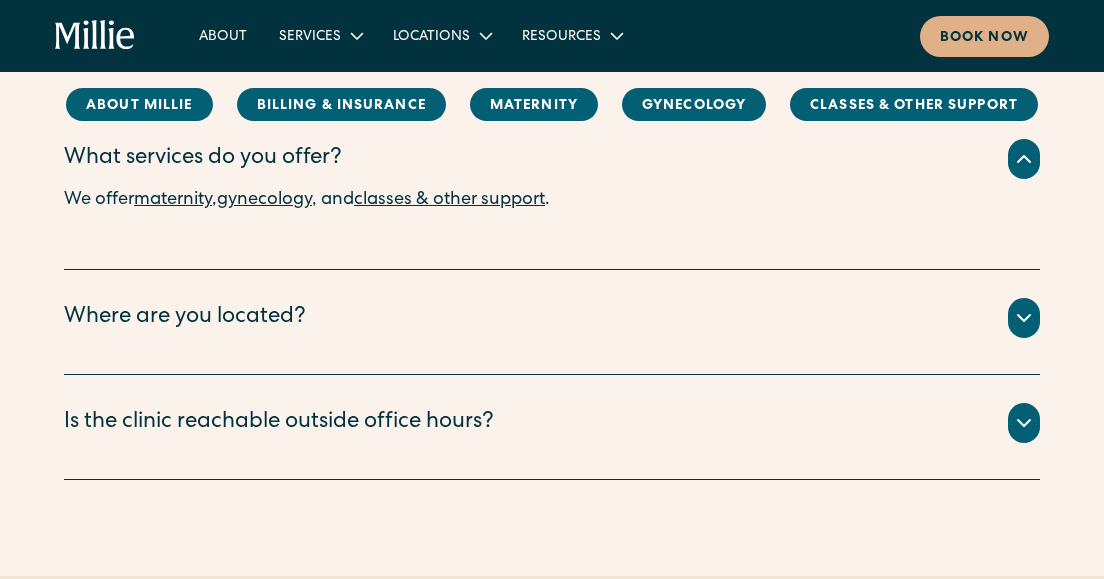 scroll, scrollTop: 555, scrollLeft: 0, axis: vertical 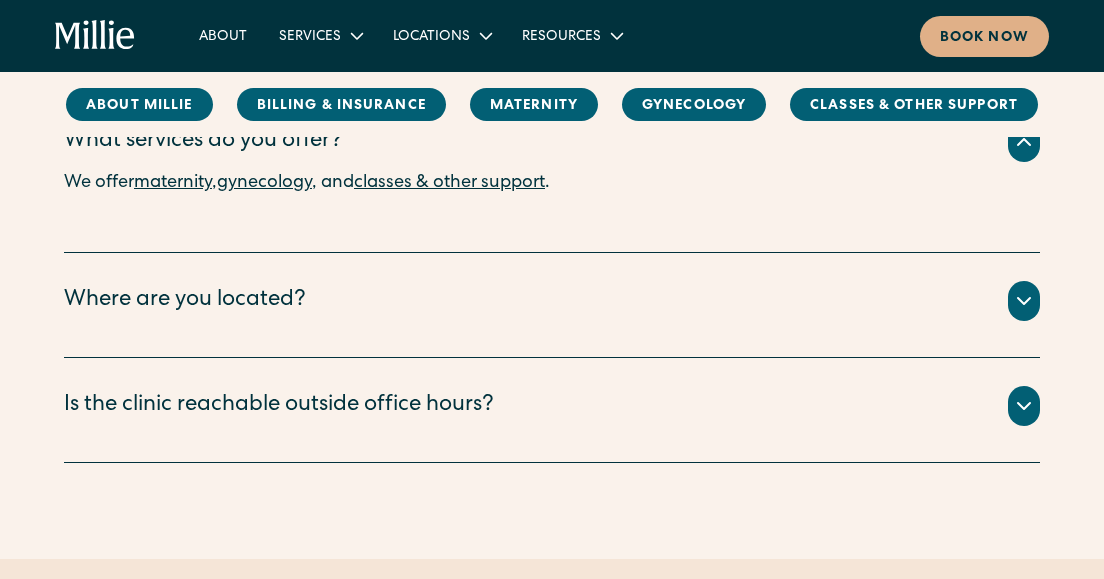 click on "Where are you located? We have two locations: Berkeley and South Bay. ‍ Our Berkeley clinic is located at 2999 Regent Street, Suite 524, Berkeley, CA 94705. Our South Bay clinic is located at 1471 Saratoga Ave, Suite 101, San Jose, CA 95129." at bounding box center [552, 305] 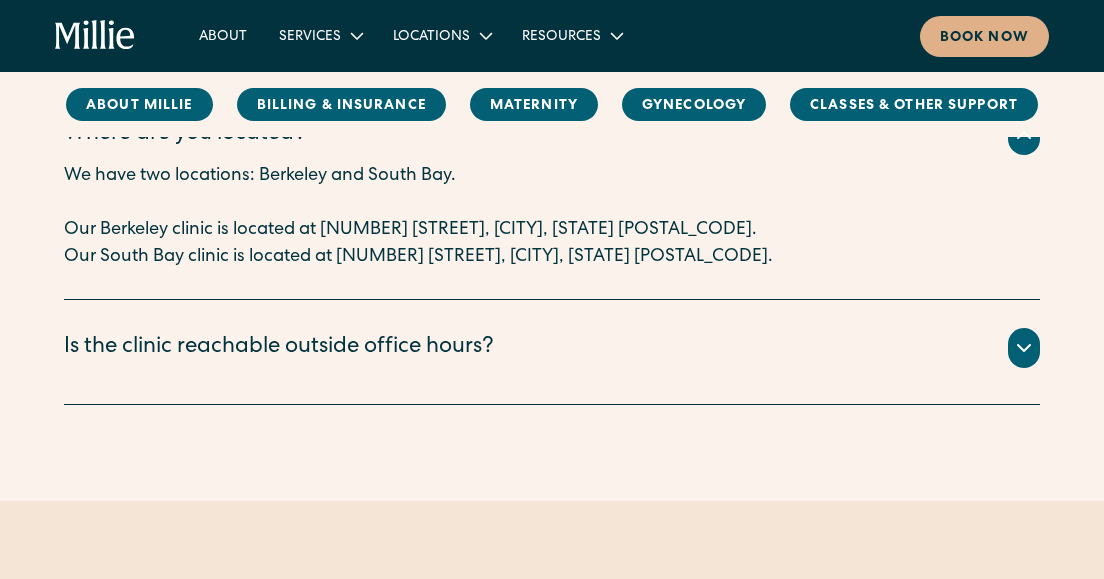 scroll, scrollTop: 722, scrollLeft: 0, axis: vertical 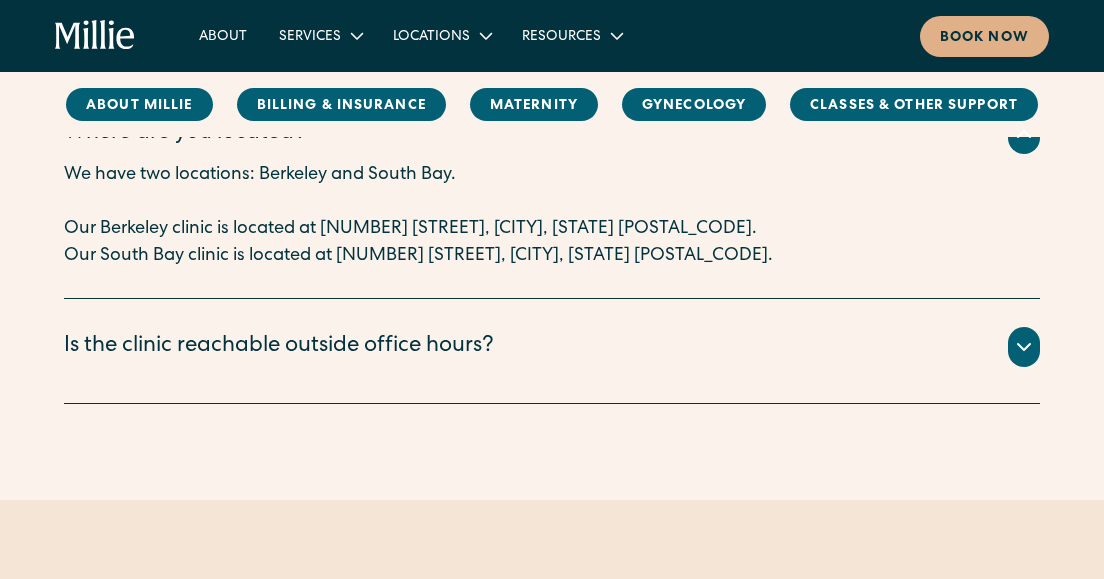 drag, startPoint x: 1014, startPoint y: 423, endPoint x: 1004, endPoint y: 421, distance: 10.198039 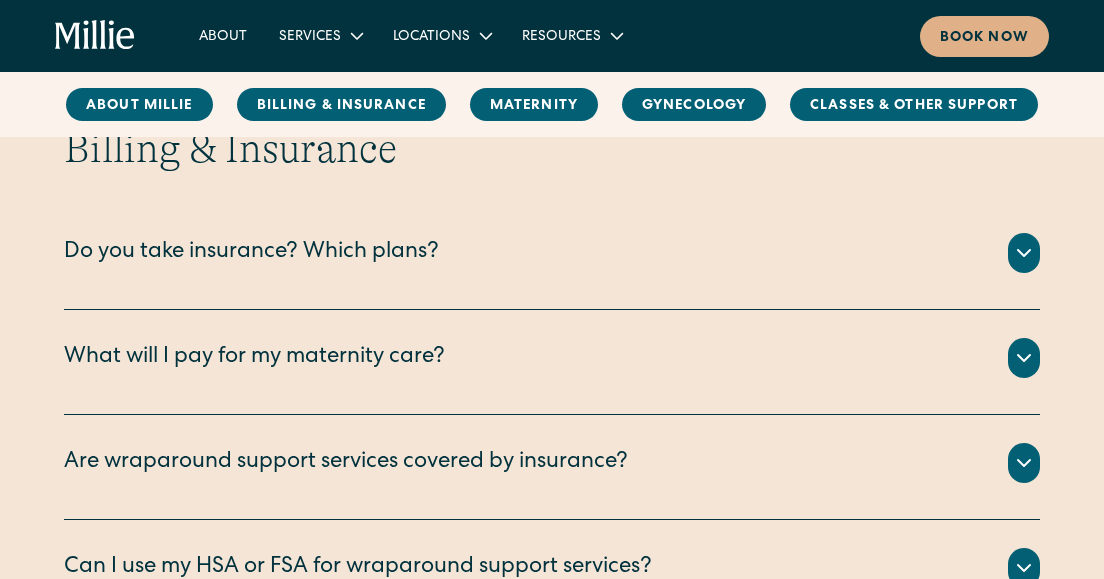 scroll, scrollTop: 1338, scrollLeft: 0, axis: vertical 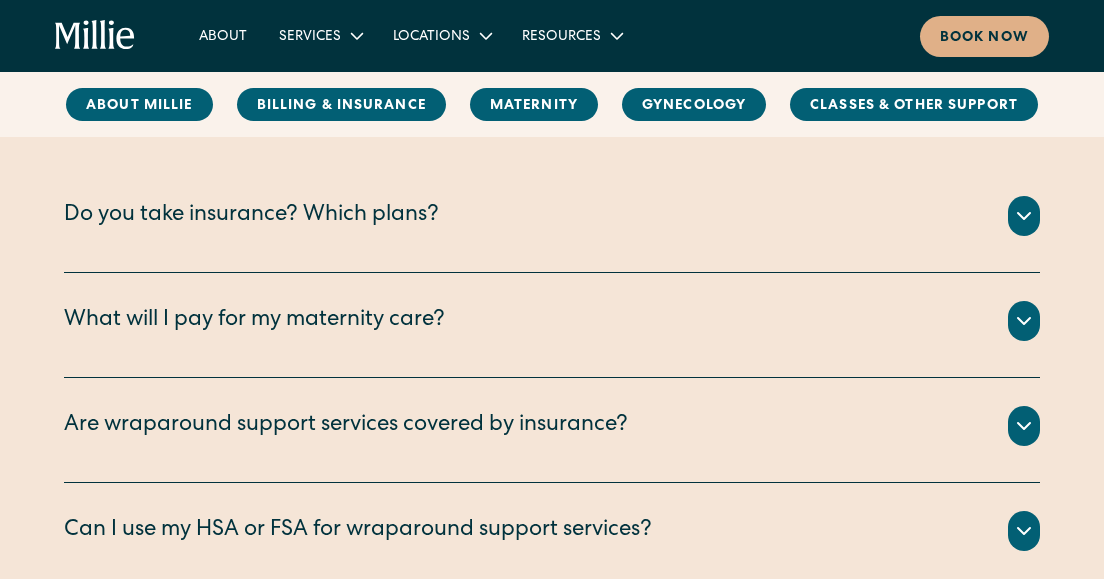 click 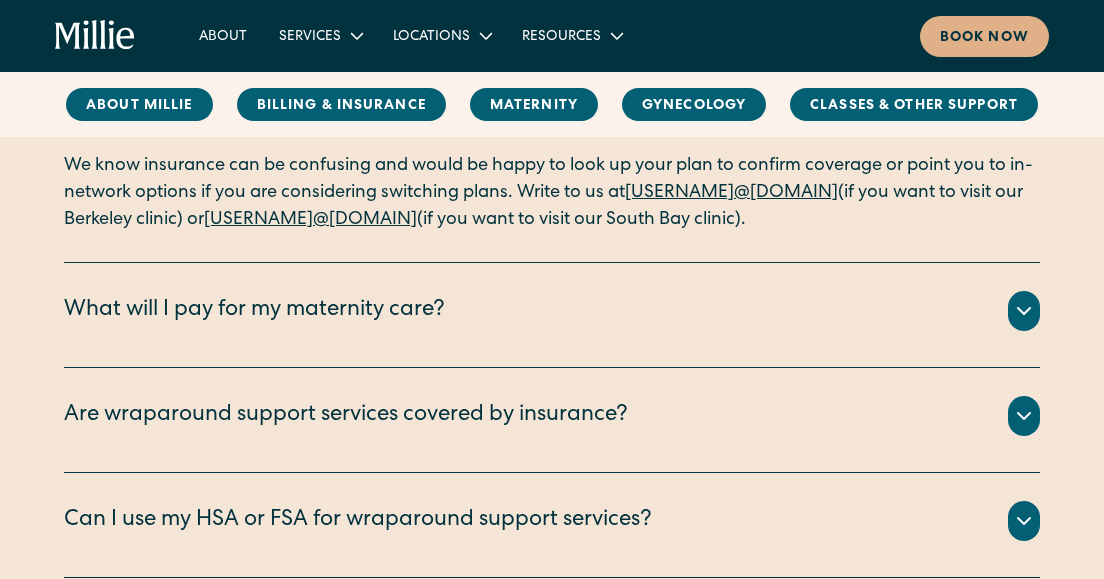 scroll, scrollTop: 1558, scrollLeft: 0, axis: vertical 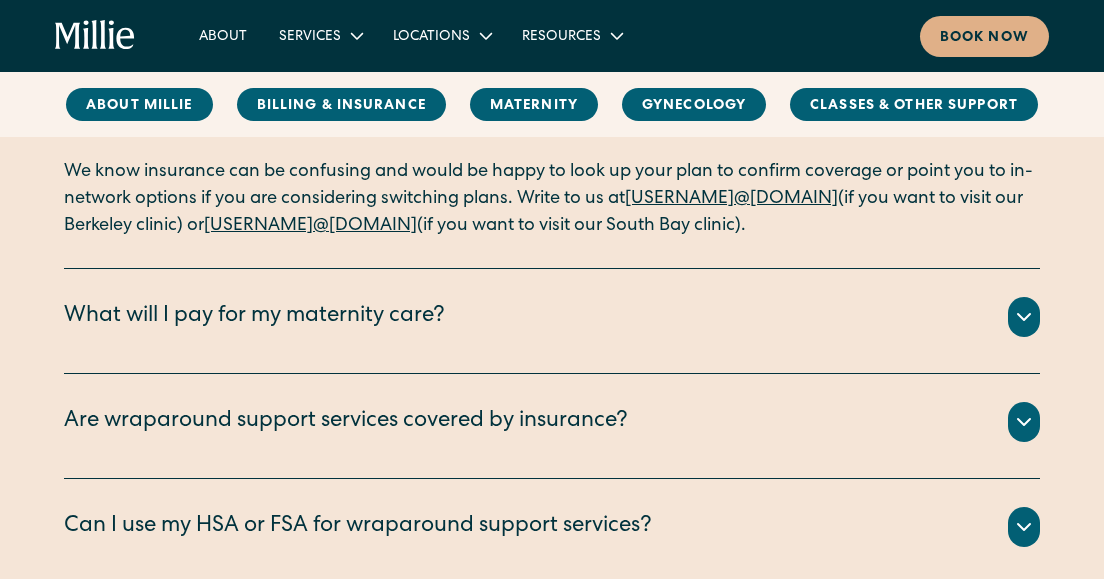 click at bounding box center [1024, 317] 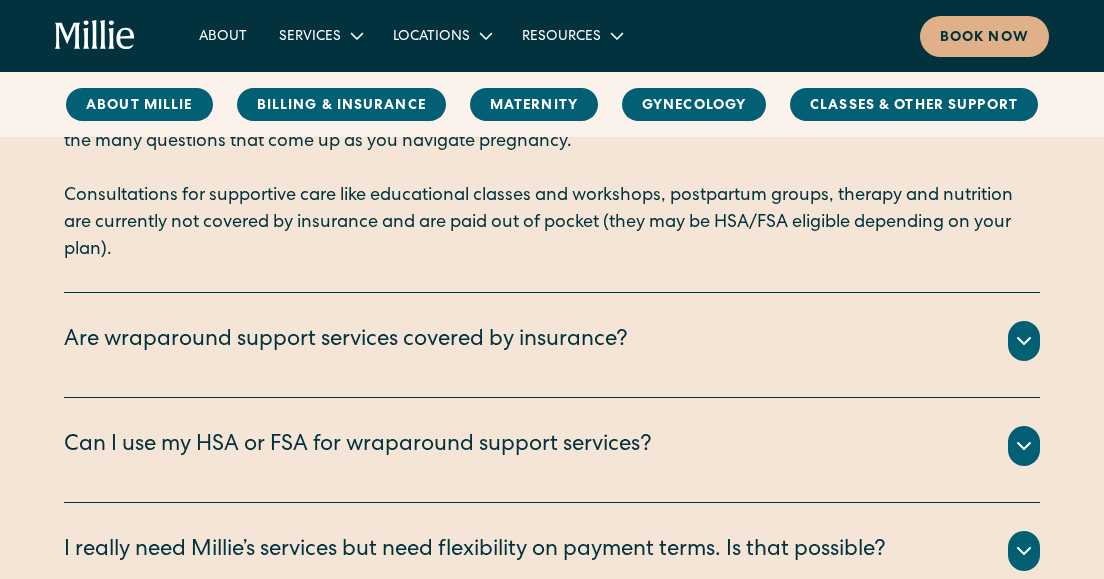 scroll, scrollTop: 2018, scrollLeft: 0, axis: vertical 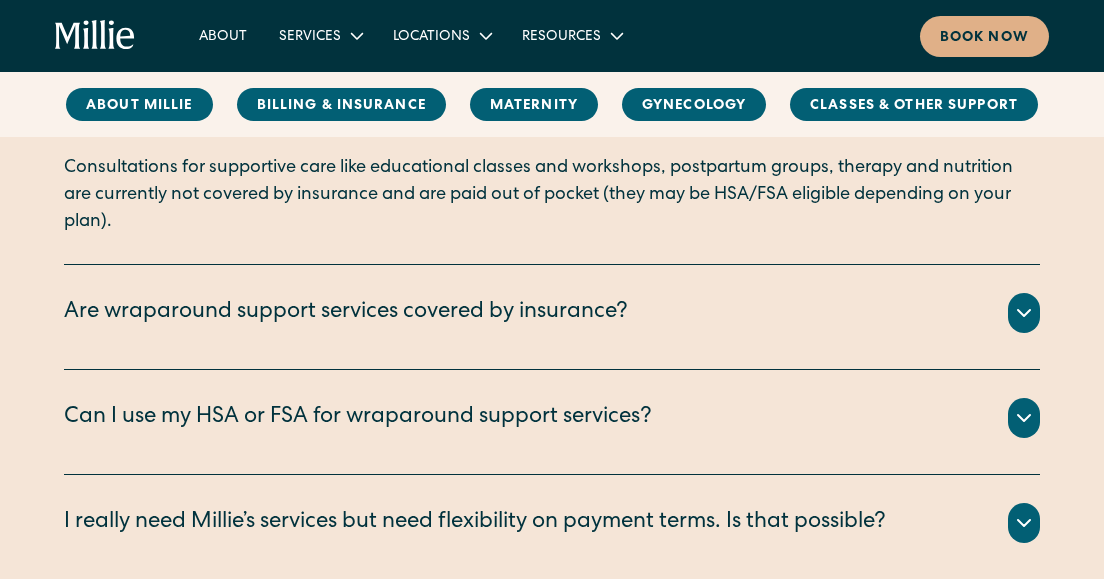 click on "Are wraparound support services covered by insurance?" at bounding box center [552, 313] 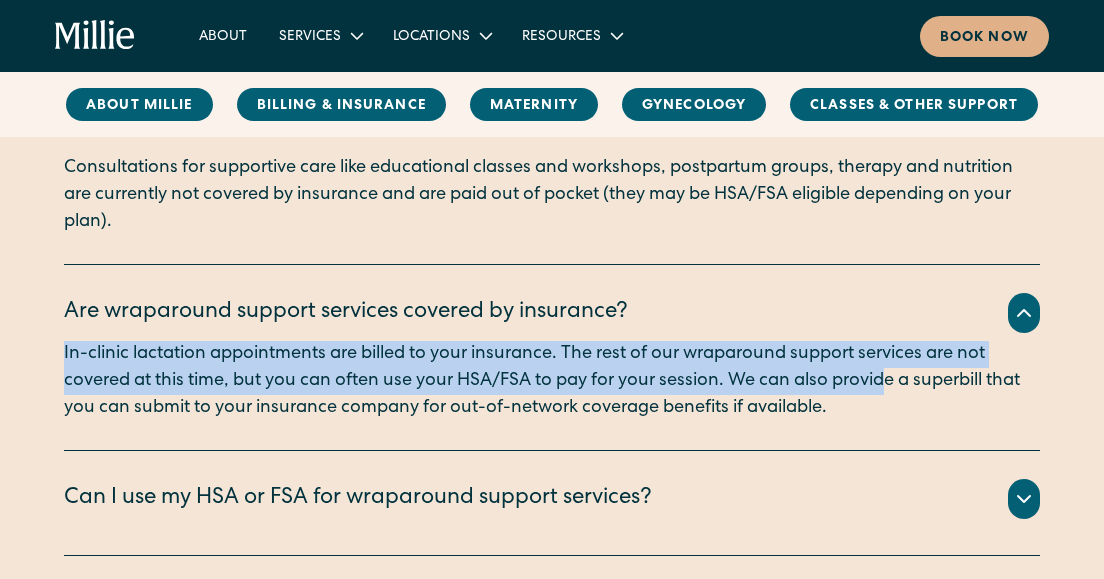 drag, startPoint x: 883, startPoint y: 474, endPoint x: -15, endPoint y: 435, distance: 898.8465 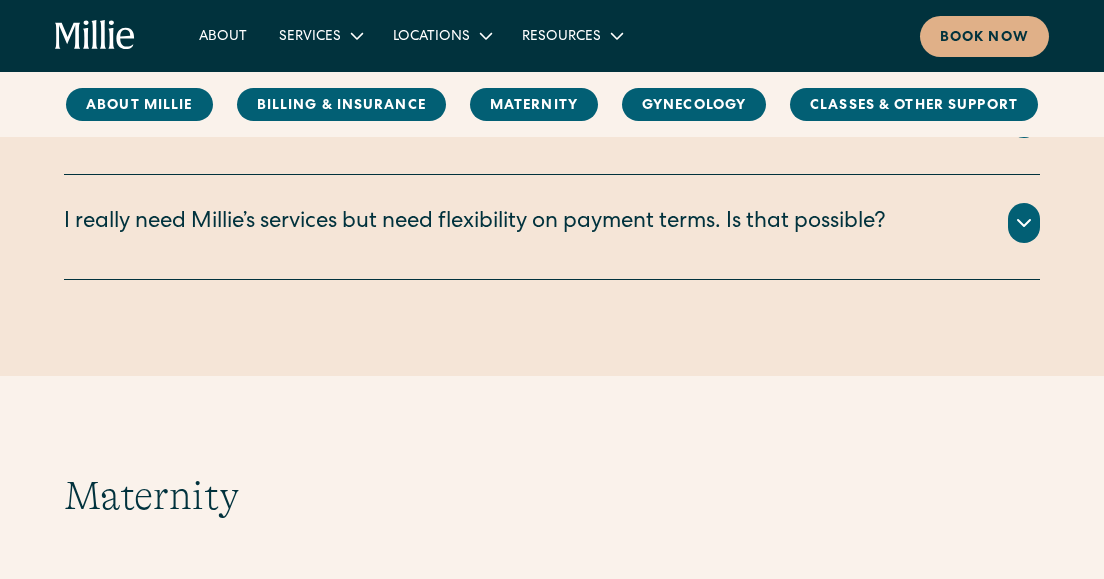 scroll, scrollTop: 2405, scrollLeft: 0, axis: vertical 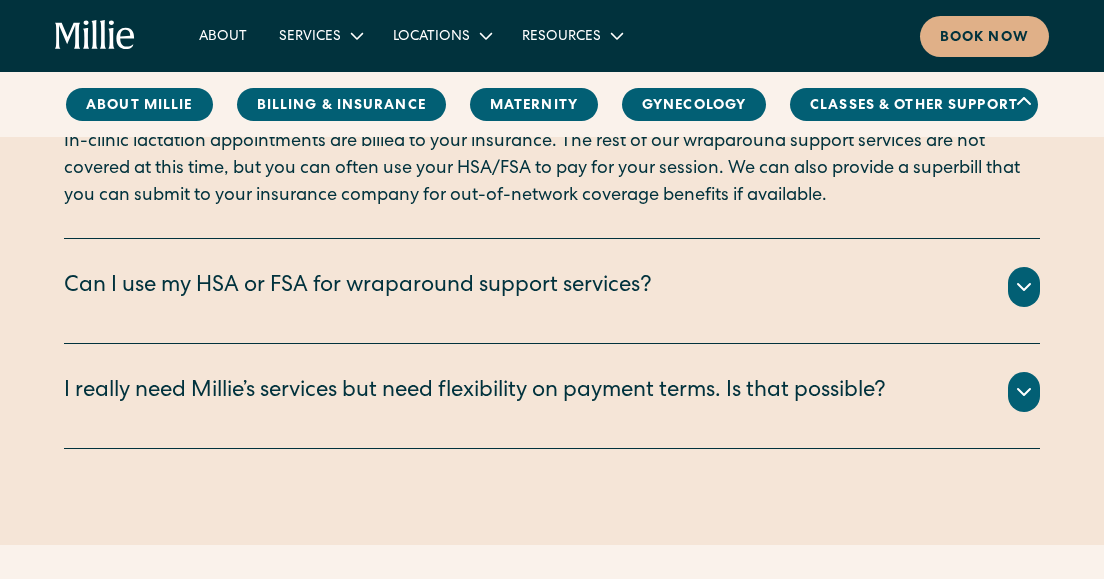 click on "I really need Millie’s services but need flexibility on payment terms. Is that possible?" at bounding box center (475, 392) 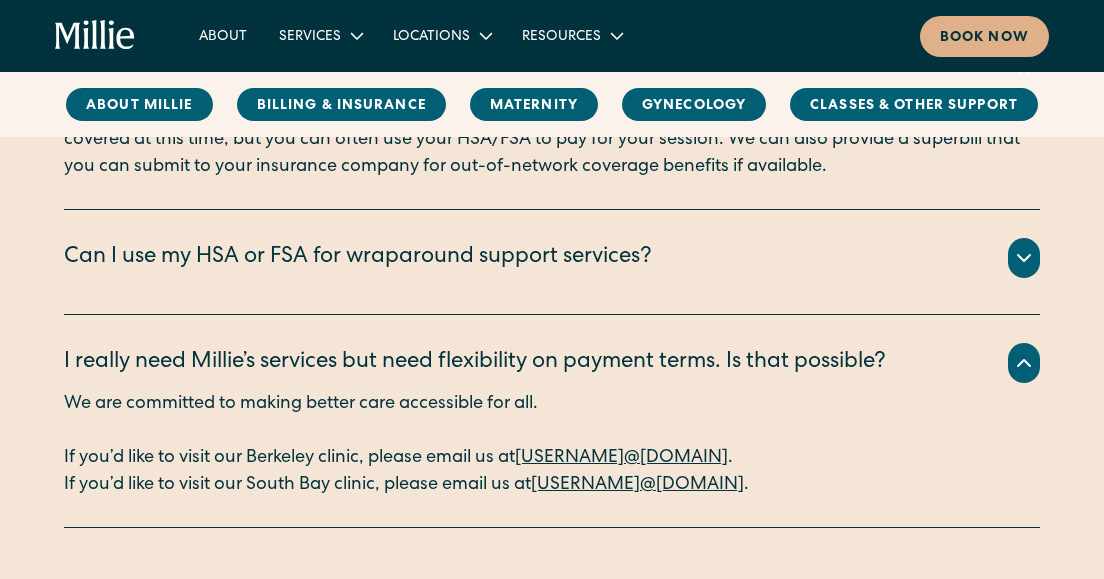 scroll, scrollTop: 2251, scrollLeft: 0, axis: vertical 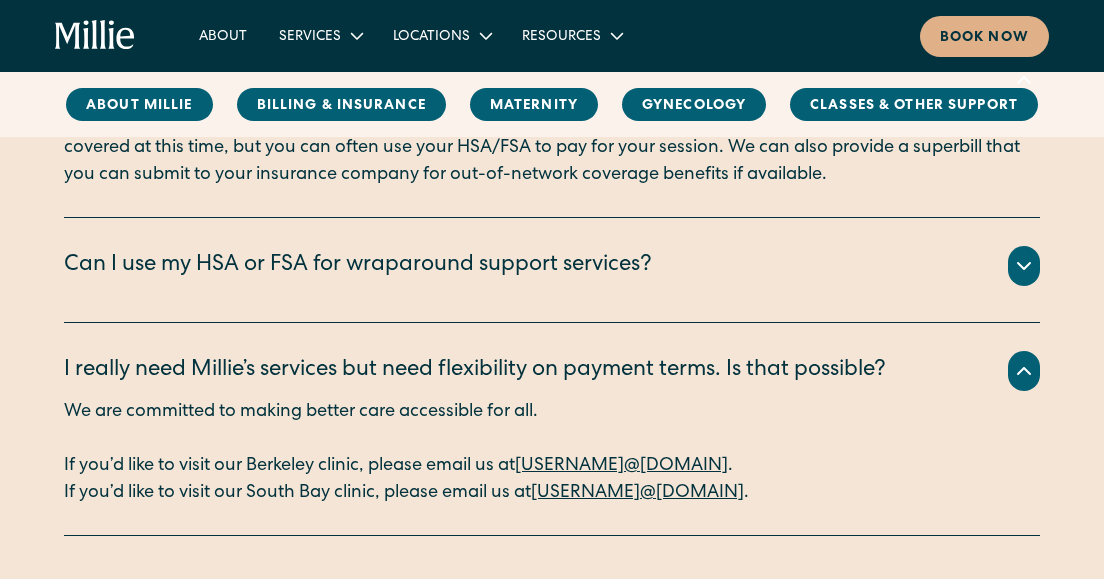 click on "Can I use my HSA or FSA for wraparound support services? Depending on your plan benefits, you can often use your HSA/FSA card to pay online or submit a superbill for reimbursement." at bounding box center (552, 270) 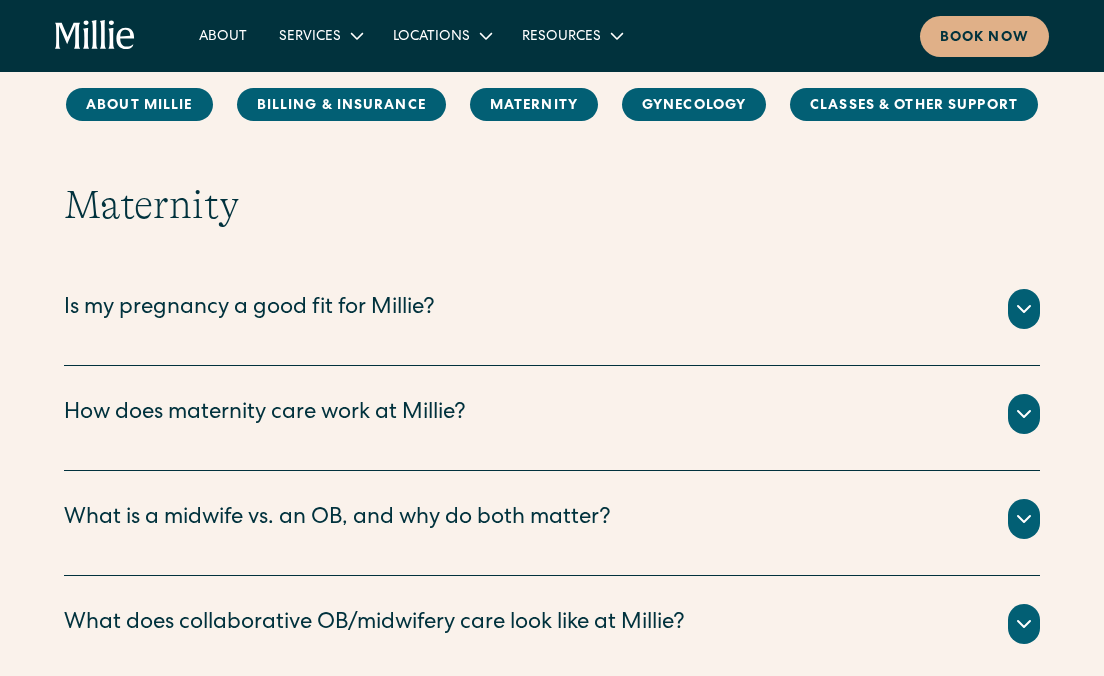 scroll, scrollTop: 2874, scrollLeft: 0, axis: vertical 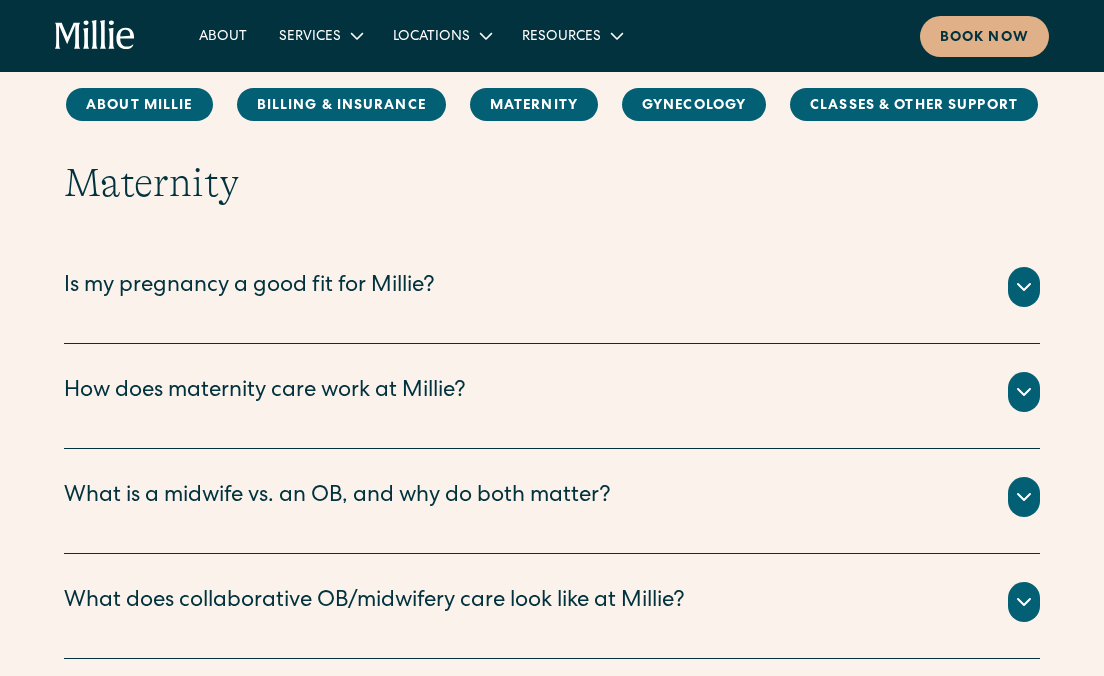 drag, startPoint x: 967, startPoint y: 356, endPoint x: 1003, endPoint y: 356, distance: 36 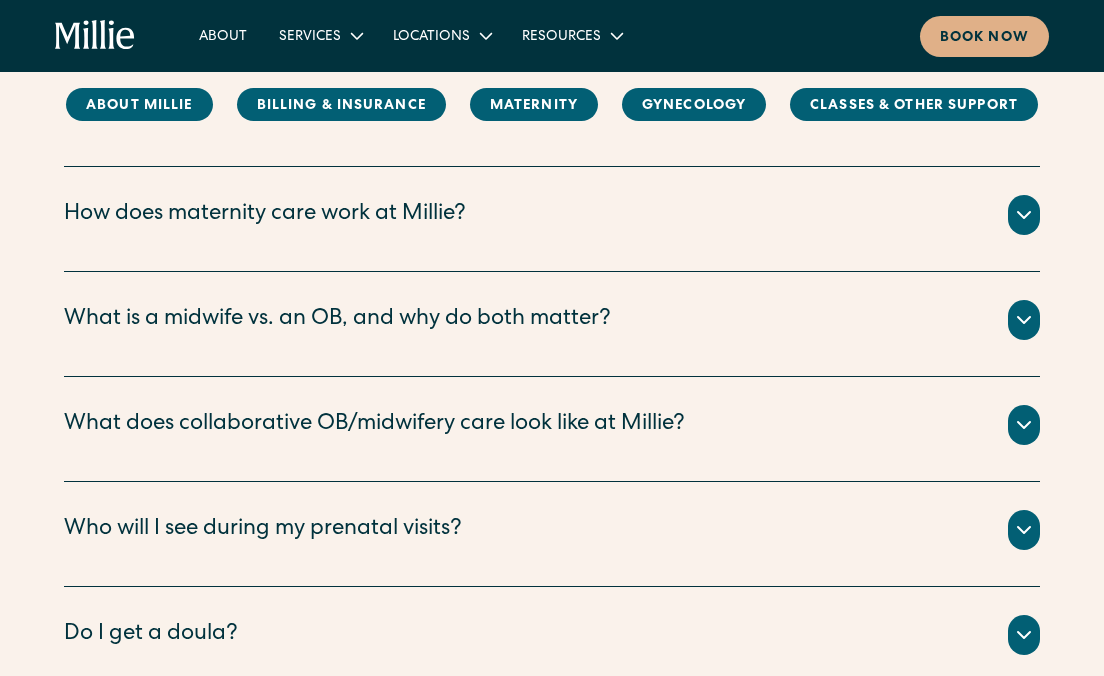 scroll, scrollTop: 3532, scrollLeft: 0, axis: vertical 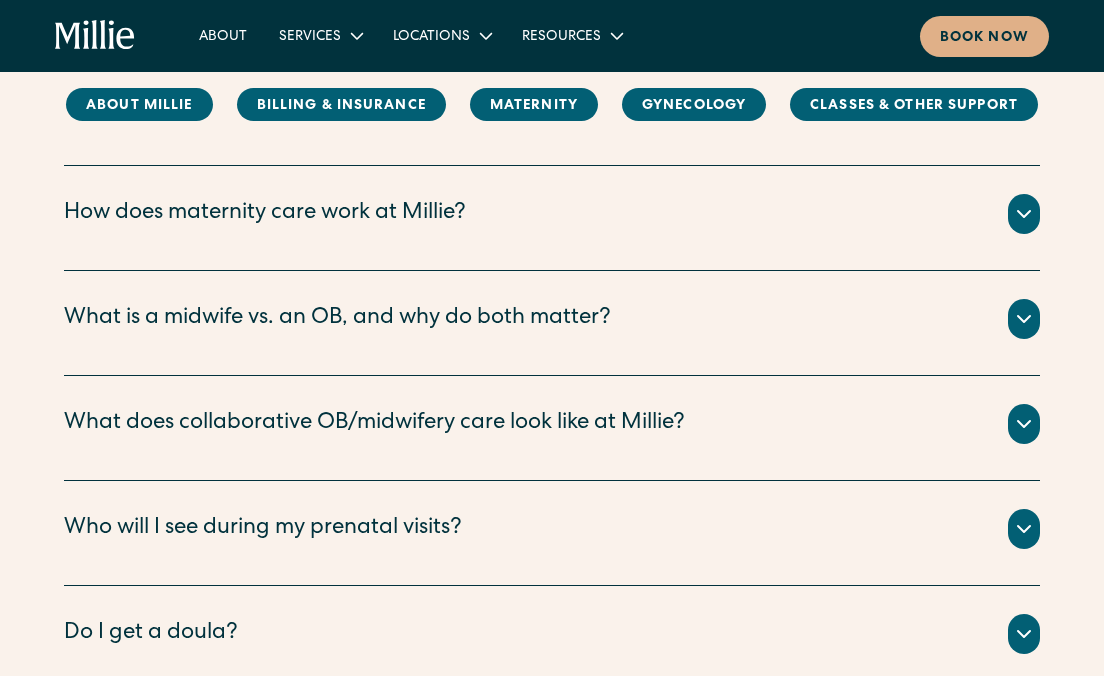 click on "You can begin care with us as soon as you find out you’re pregnant with a virtual consult. Once you are 8-10 weeks pregnant, you’ll come in for your first ultrasound. Then you’ll have frequent in-person and virtual appointments throughout your pregnancy. You can see the full Millie pregnancy journey here. [link to download  this PDF ] Interested in moving your care to Millie? We accept transfers up until 30 weeks in most cases. For more information, see our  Maternity page ." at bounding box center (552, 238) 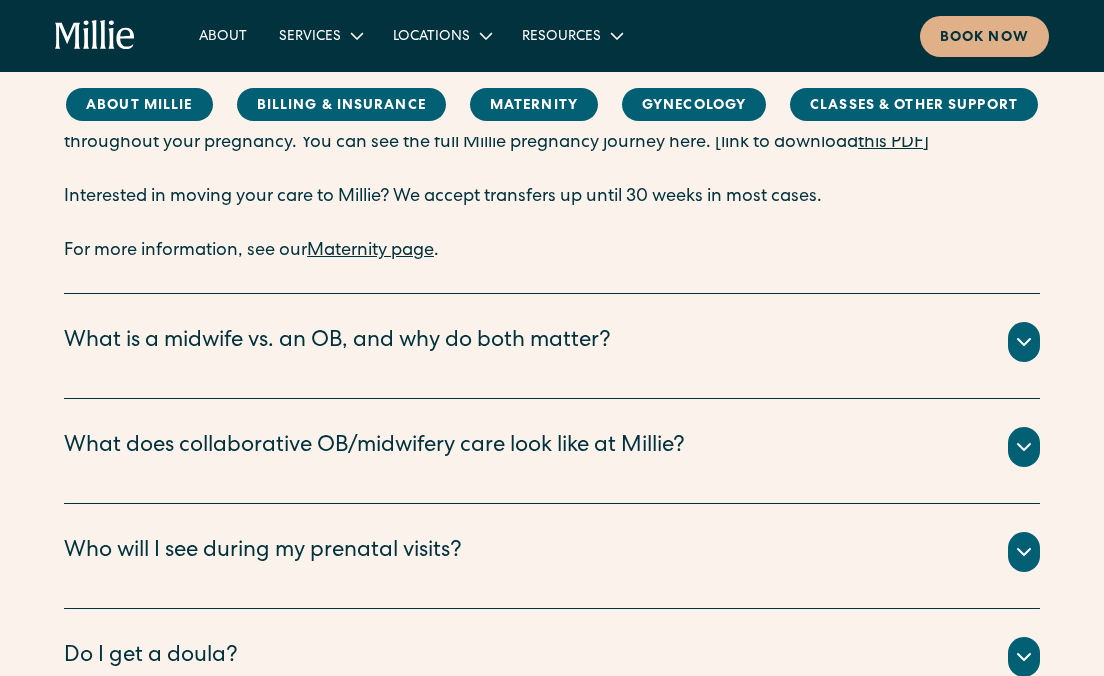 scroll, scrollTop: 3714, scrollLeft: 0, axis: vertical 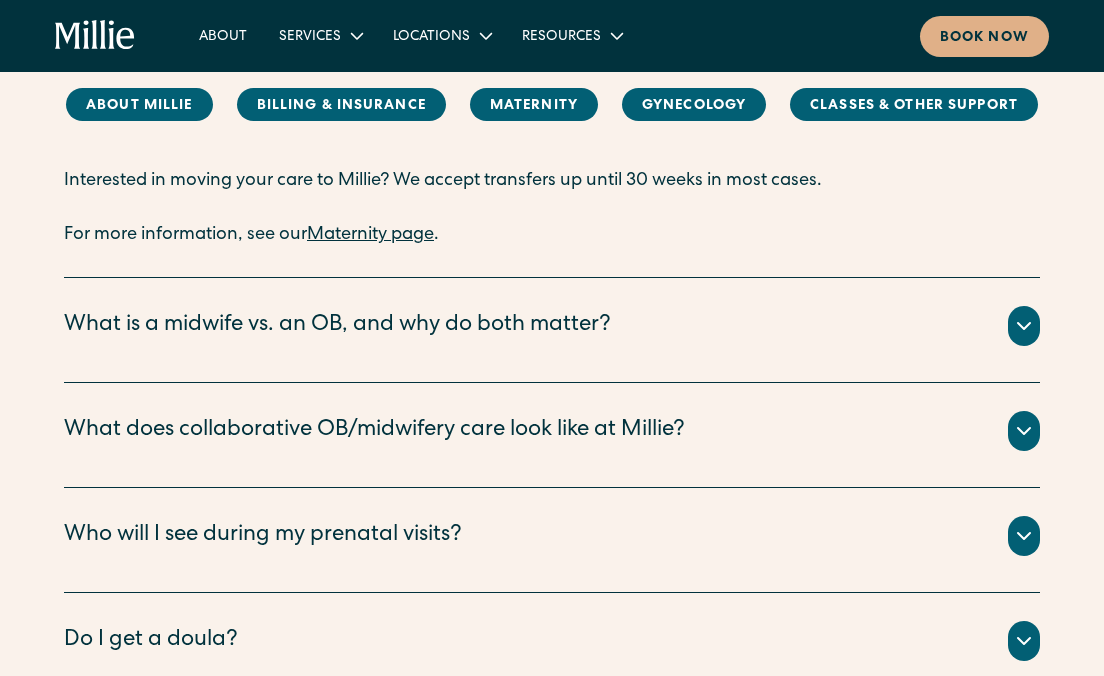 click on "What is a midwife vs. an OB, and why do both matter?" at bounding box center [337, 326] 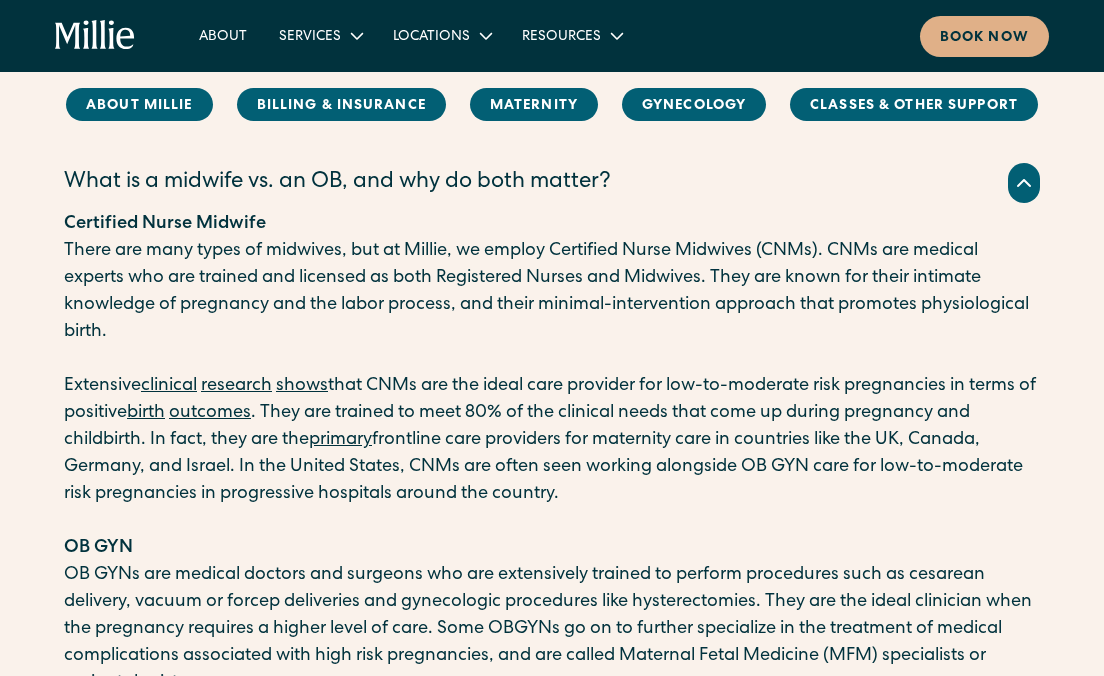 scroll, scrollTop: 3867, scrollLeft: 0, axis: vertical 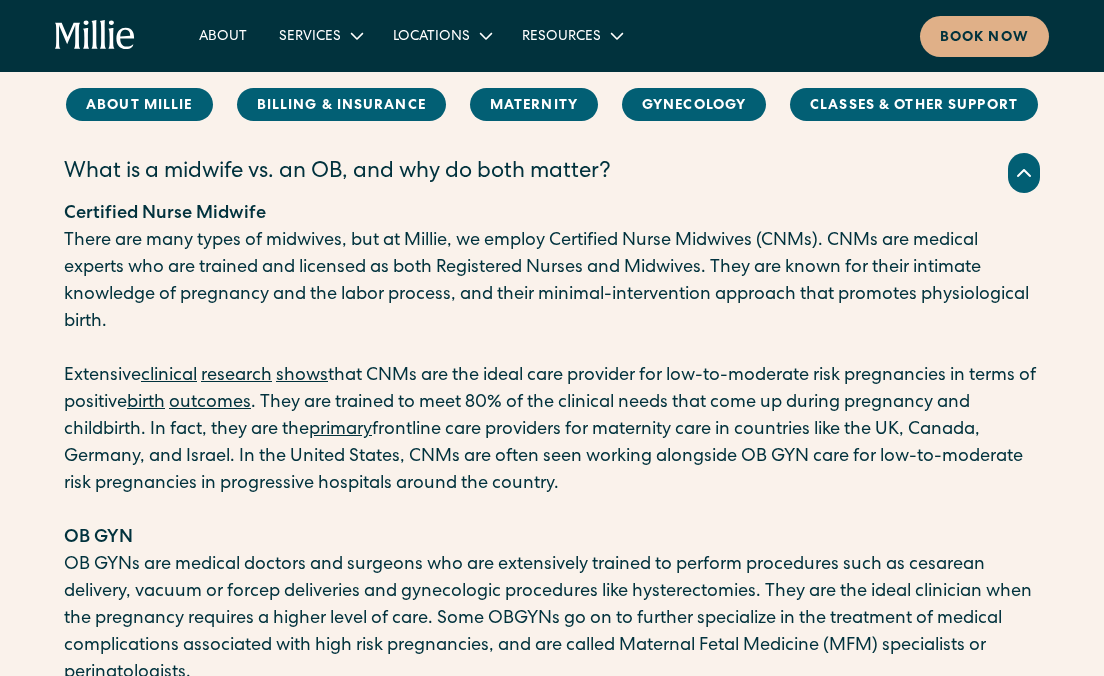 drag, startPoint x: 647, startPoint y: 398, endPoint x: 531, endPoint y: 451, distance: 127.53431 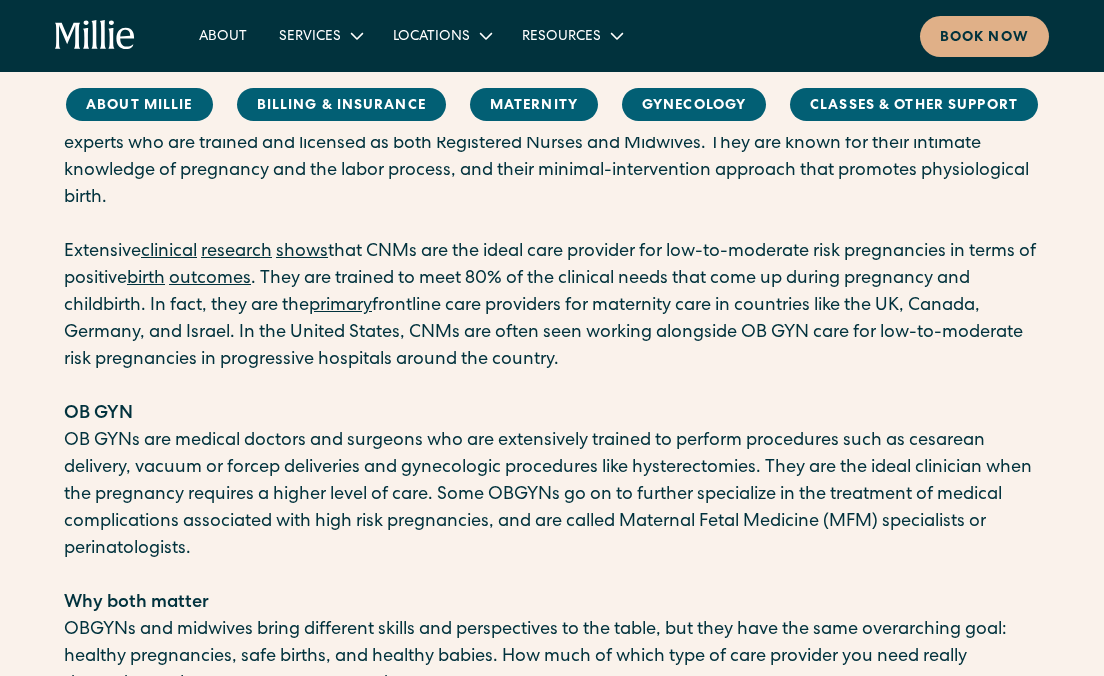scroll, scrollTop: 3993, scrollLeft: 0, axis: vertical 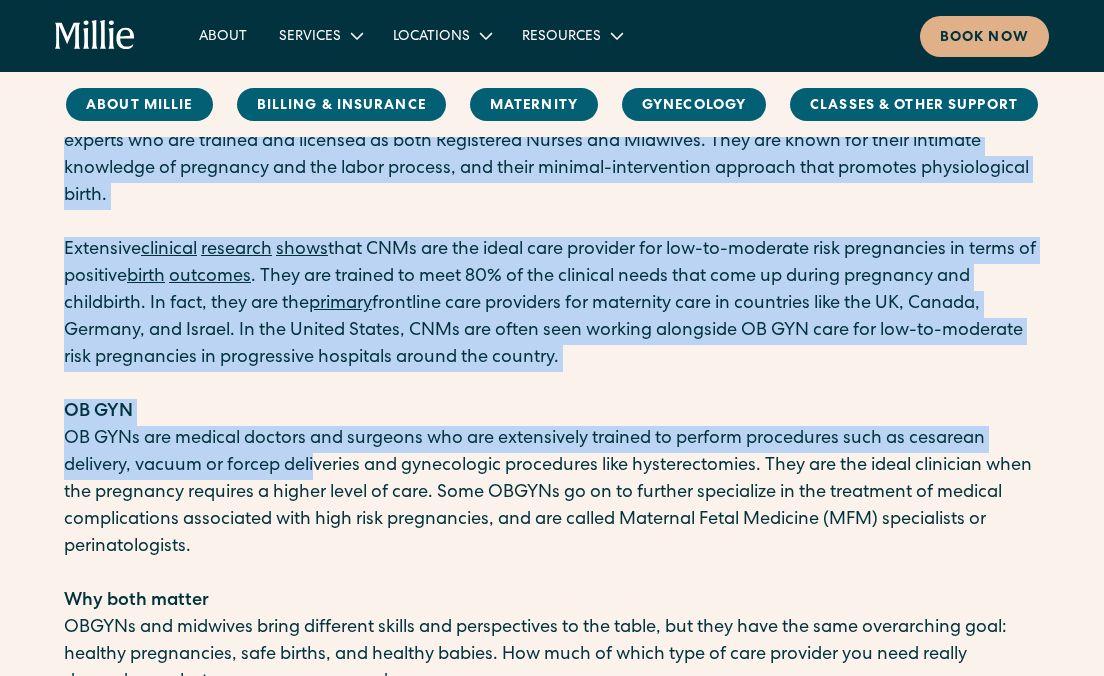 drag, startPoint x: 317, startPoint y: 594, endPoint x: 261, endPoint y: 251, distance: 347.54135 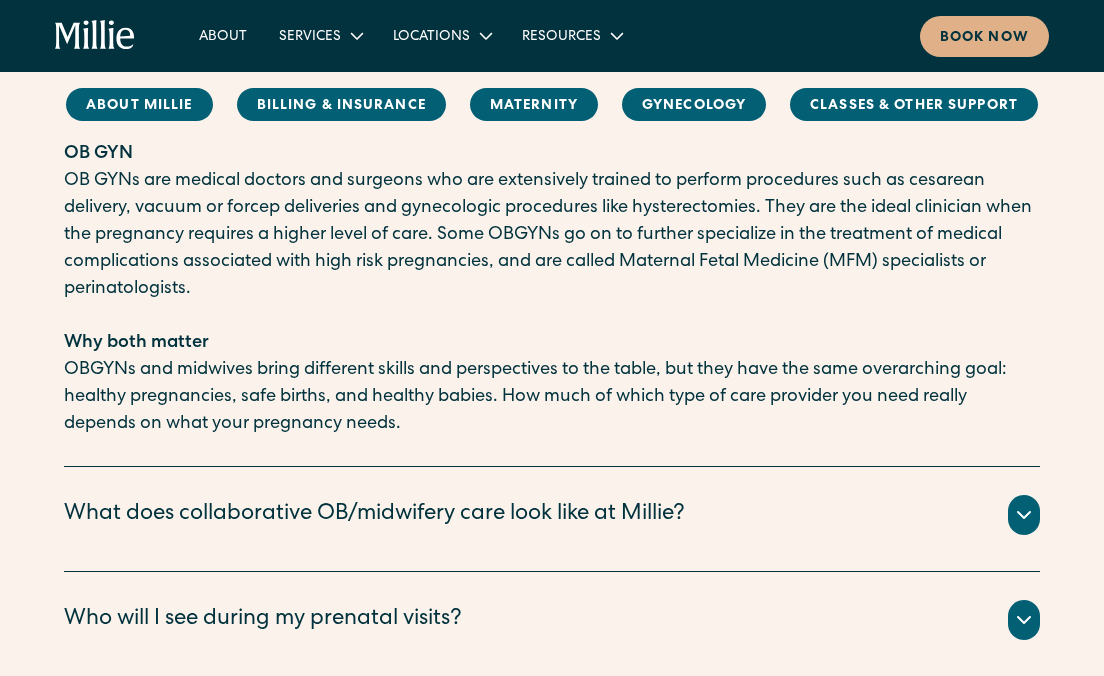 scroll, scrollTop: 4254, scrollLeft: 0, axis: vertical 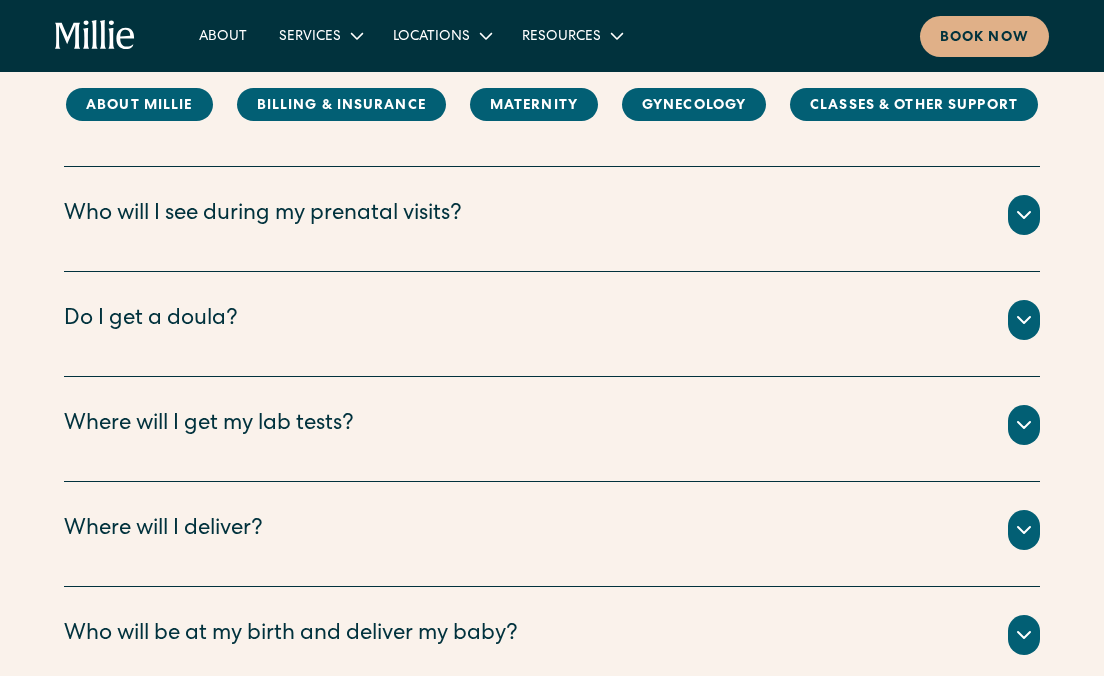 click on "The vast majority of pregnancies (an estimated 80%) are considered “low risk”, with Certified Nurse Midwives (CNMs) as the ideal care provider for the best outcomes. CNMs specialize in holistic care and physiologic birth.  ‍ At Millie, we therefore believe that: 1) everyone needs a midwife, 2) some people need an OBGYN too, and 3) everyone should have access to both. ‍ What does this look like in practice? When you establish care at Millie, you will meet with one of our CNMs. You can choose who to work with, and they will be your primary clinician over the course of your pregnancy care.  ‍ ‍ At Millie, you can rest assured that you will receive complete, continuous, and compassionate care with all the benefits of both OBGYN and Midwifery approaches." at bounding box center [552, 134] 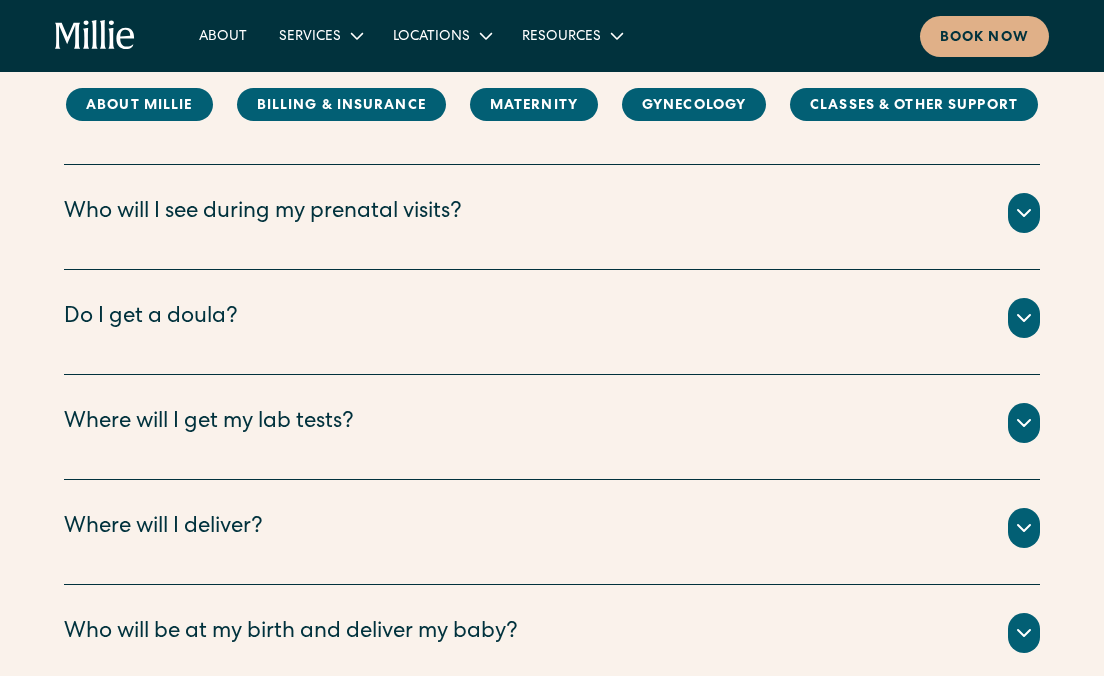 click on "What does collaborative OB/midwifery care look like at Millie?" at bounding box center (374, 108) 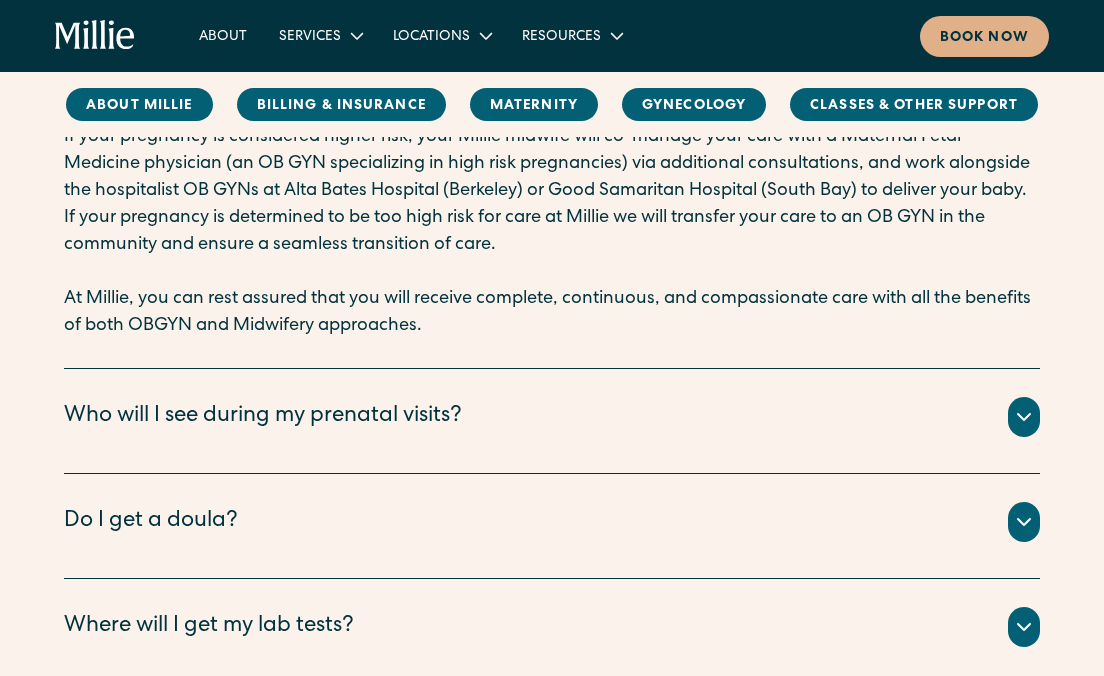 scroll, scrollTop: 4973, scrollLeft: 0, axis: vertical 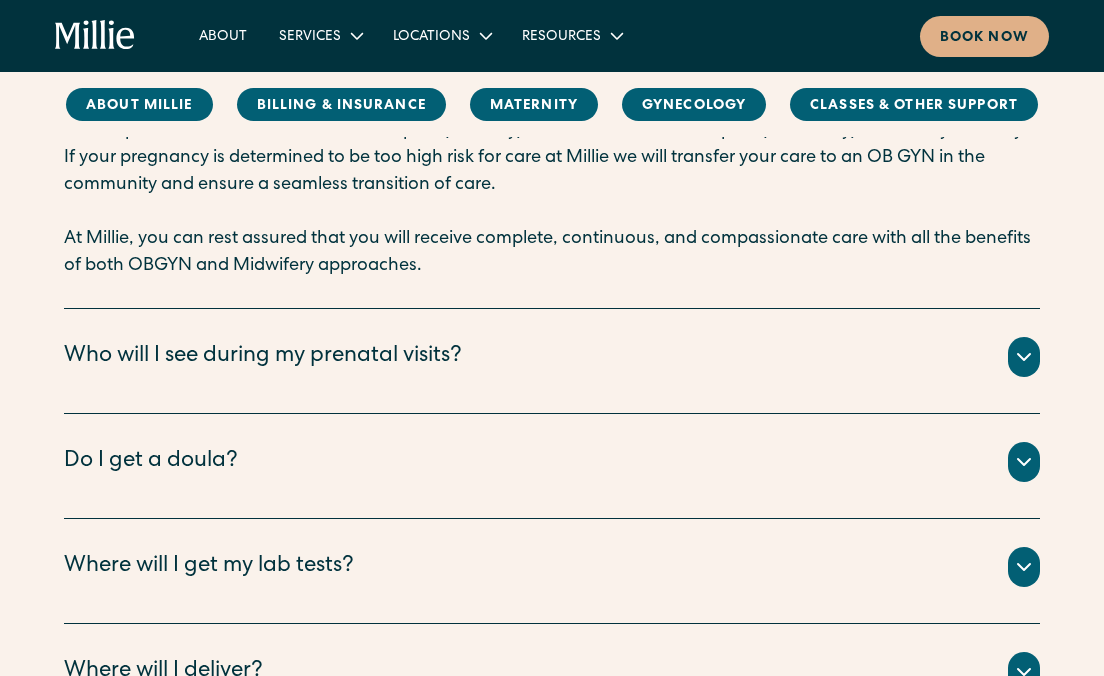 drag, startPoint x: 384, startPoint y: 516, endPoint x: 385, endPoint y: 506, distance: 10.049875 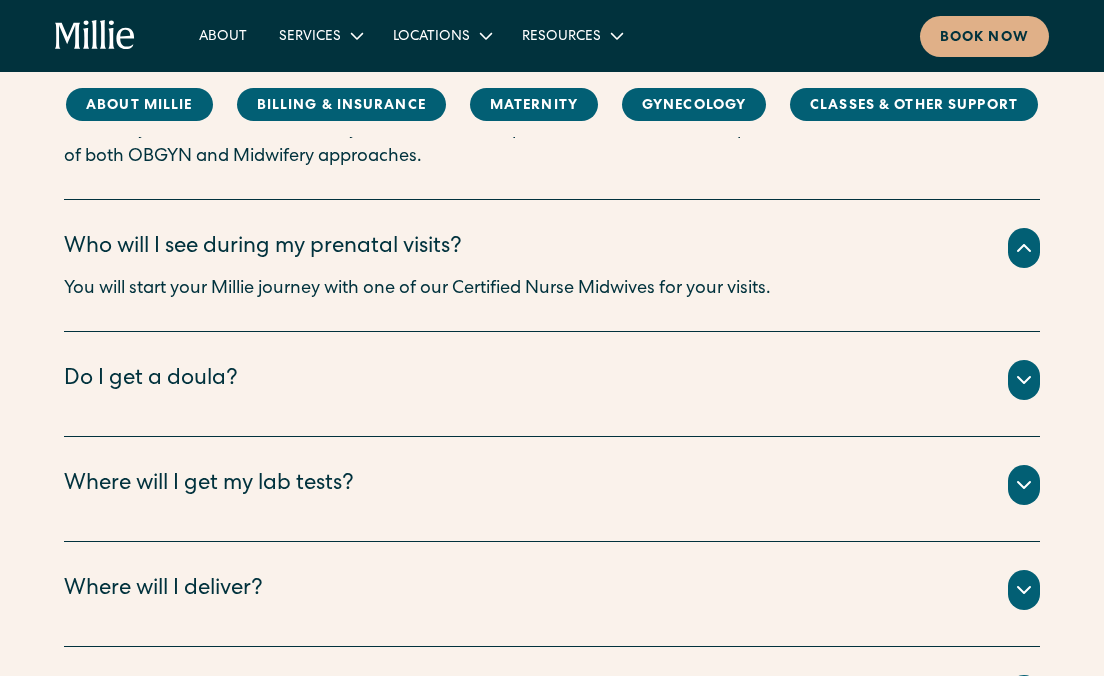 scroll, scrollTop: 5084, scrollLeft: 0, axis: vertical 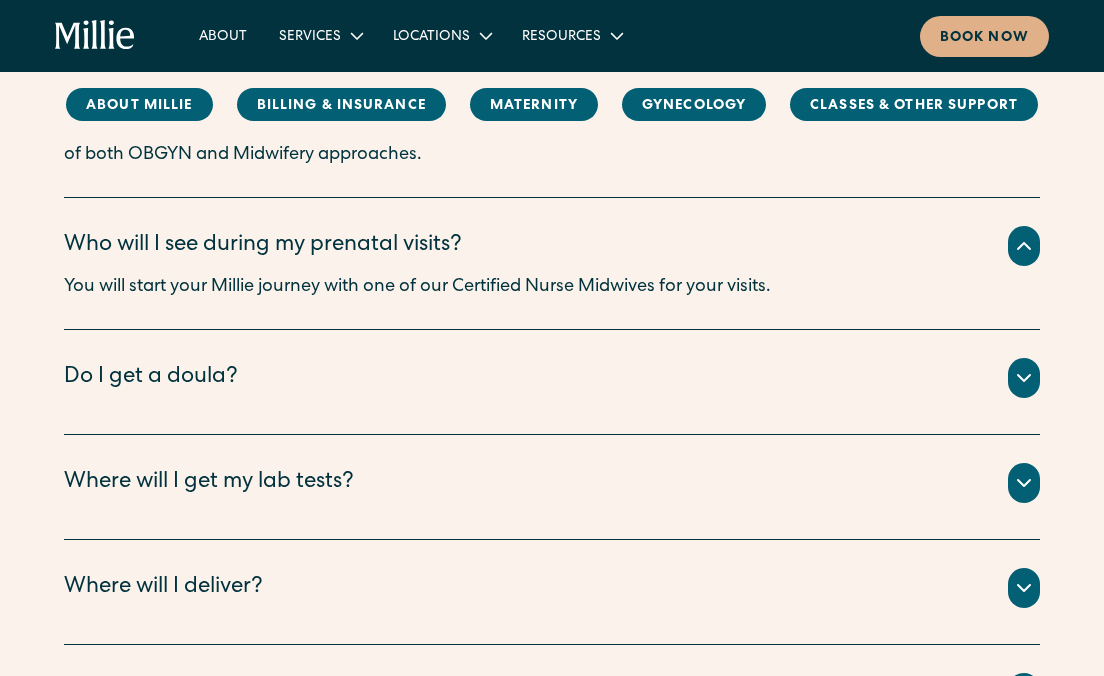 click on "Do I get a doula?" at bounding box center (552, 378) 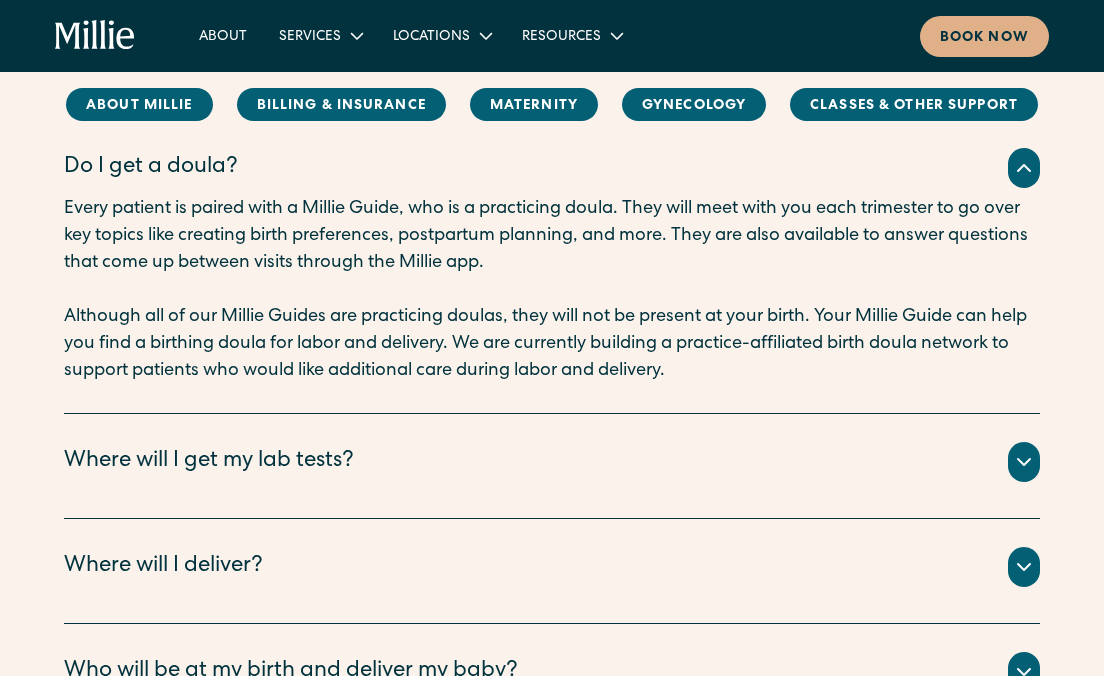 scroll, scrollTop: 5303, scrollLeft: 0, axis: vertical 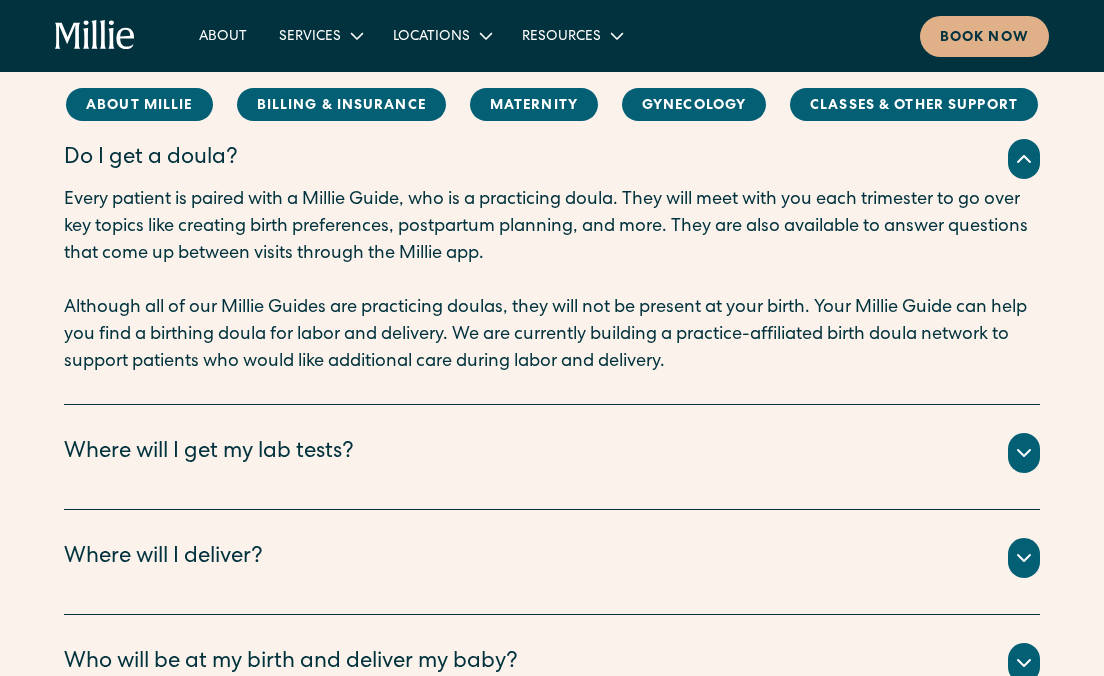 click on "Where will I get my lab tests?" at bounding box center (209, 453) 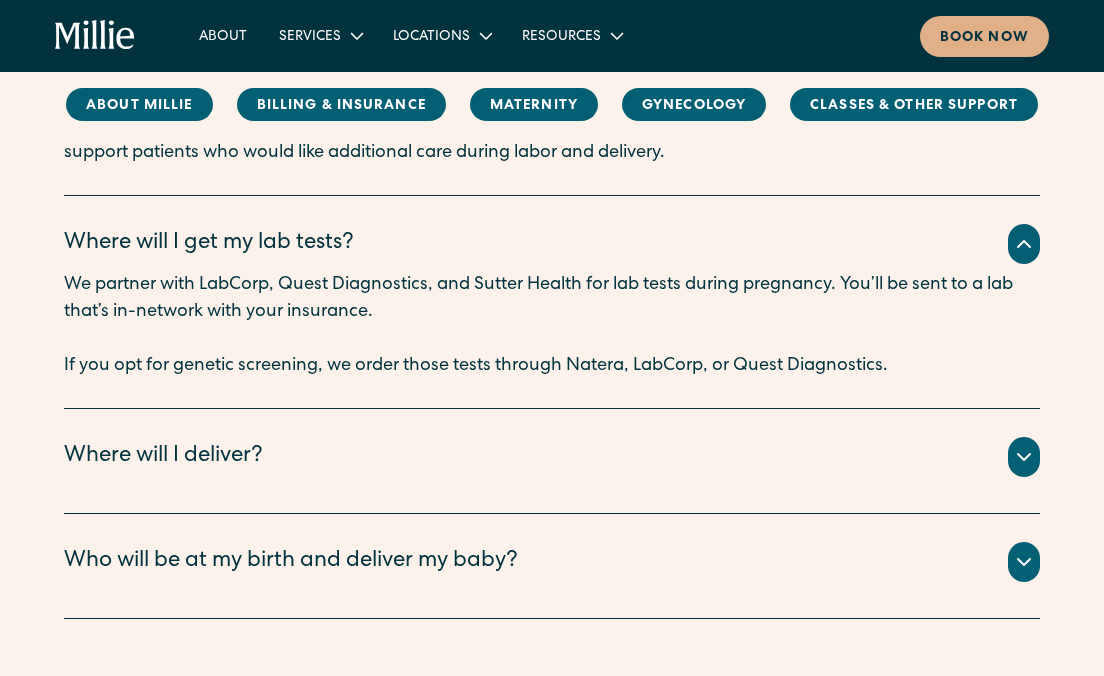 scroll, scrollTop: 5518, scrollLeft: 0, axis: vertical 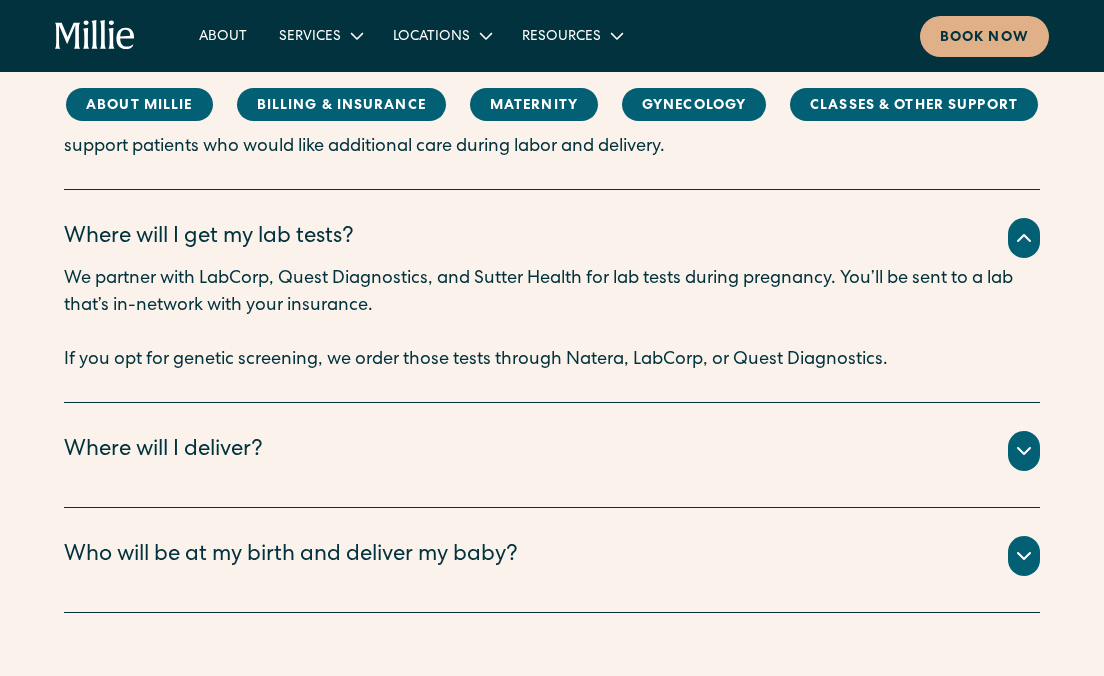 click on "Where will I deliver?" at bounding box center [552, 451] 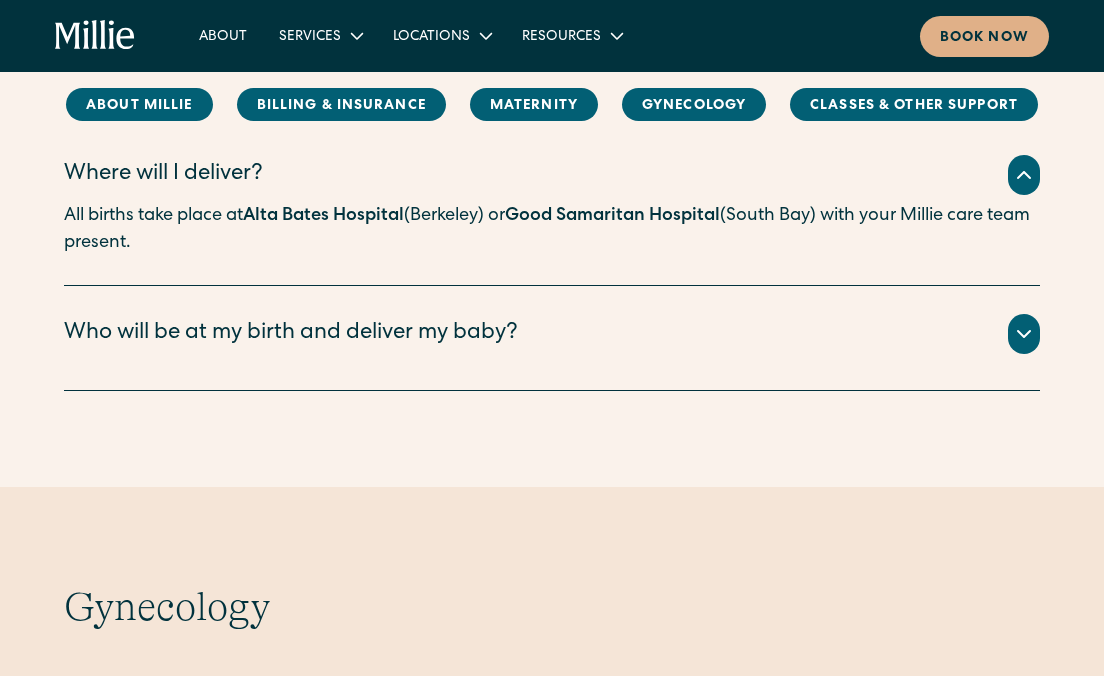 scroll, scrollTop: 5796, scrollLeft: 0, axis: vertical 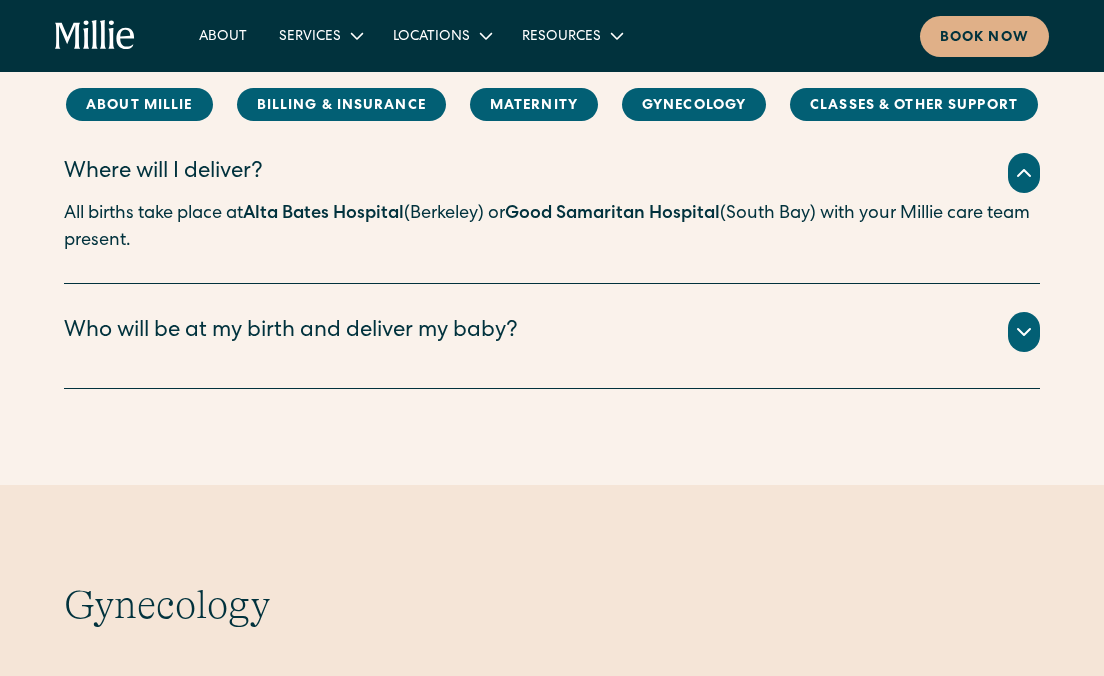 click on "All births take place with your Millie midwife present. The Millie midwives and hospitalist OB GYNs at Alta Bates (Berkeley) or Good Samaritan (South Bay) work together to ensure that you and your baby are surrounded by a team of experts who are ready to meet your care needs in every scenario. We share clinical protocols and a common patient record, facilitating a seamless transition from pregnancy to delivery and postpartum care. If your delivery needs a c-section or another type of intervention, the hospitalist OB GYNs will perform the procedure in collaboration with the Millie midwives." at bounding box center [552, 356] 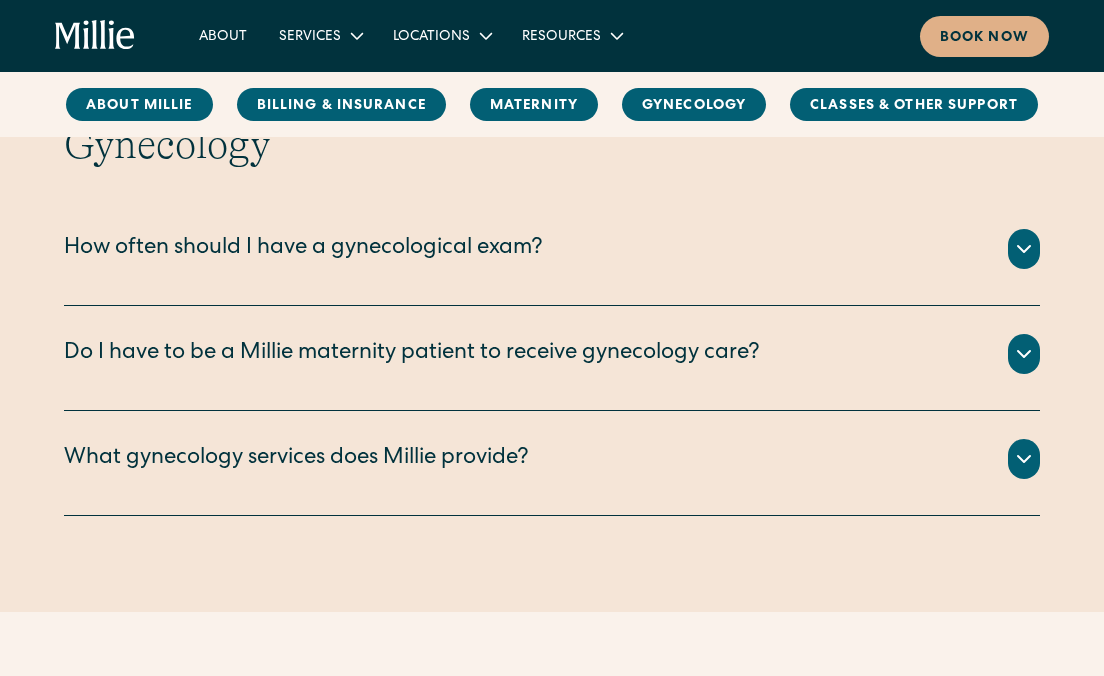 scroll, scrollTop: 6420, scrollLeft: 0, axis: vertical 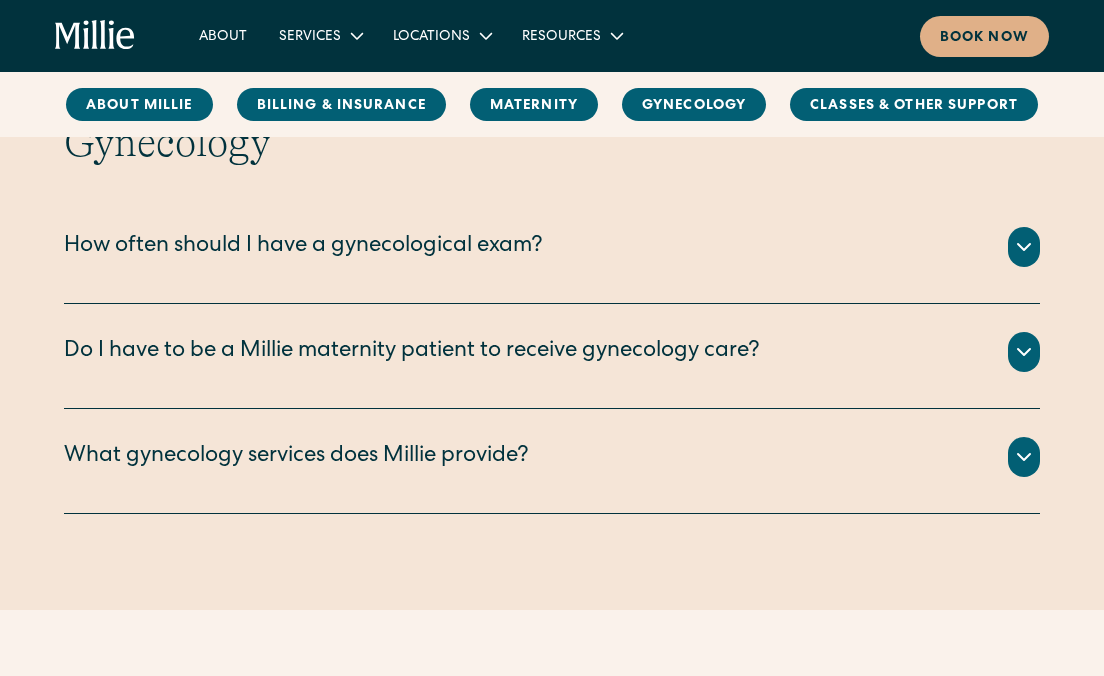 click on "How often should I have a gynecological exam?" at bounding box center (303, 247) 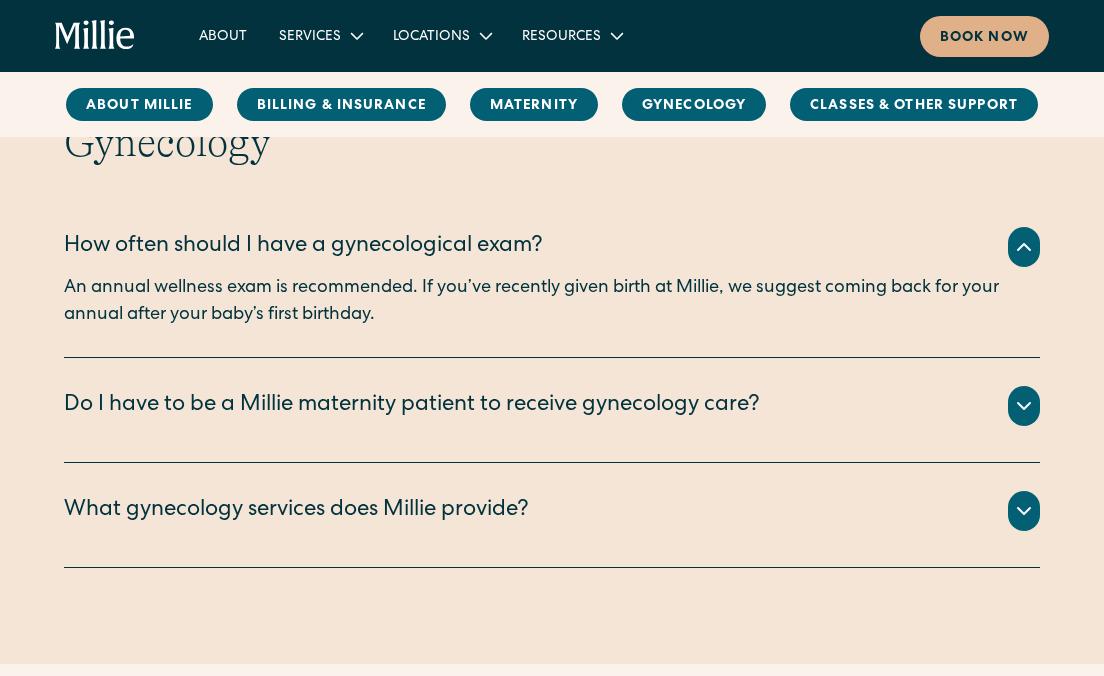 click on "Do I have to be a Millie maternity patient to receive gynecology care?" at bounding box center (412, 406) 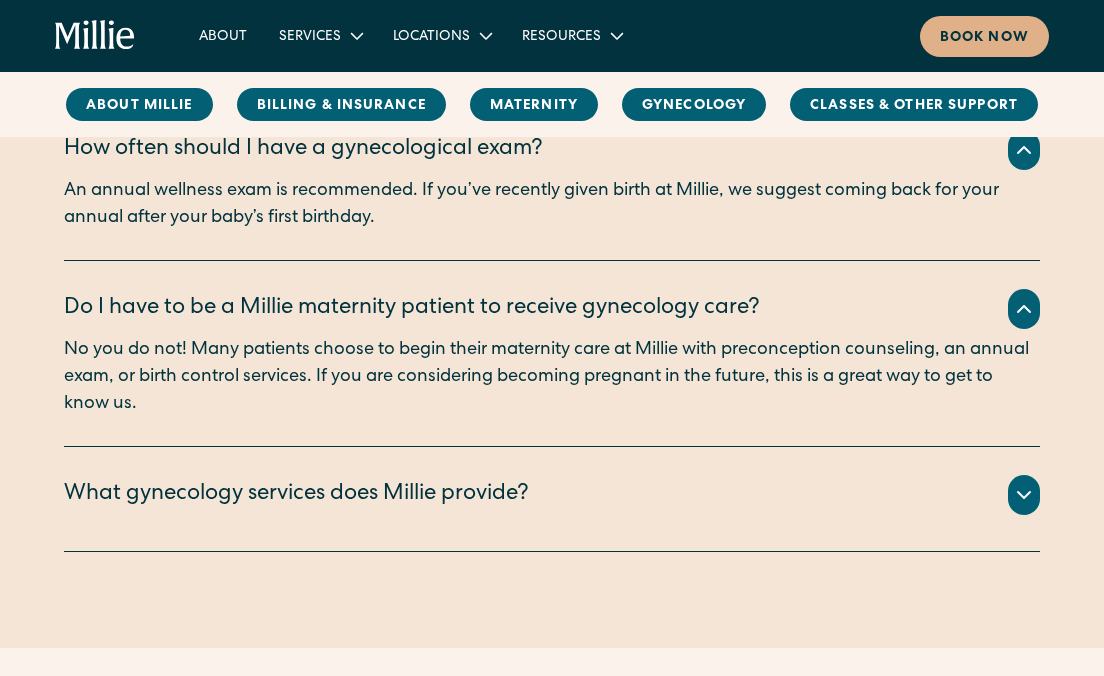 scroll, scrollTop: 6528, scrollLeft: 0, axis: vertical 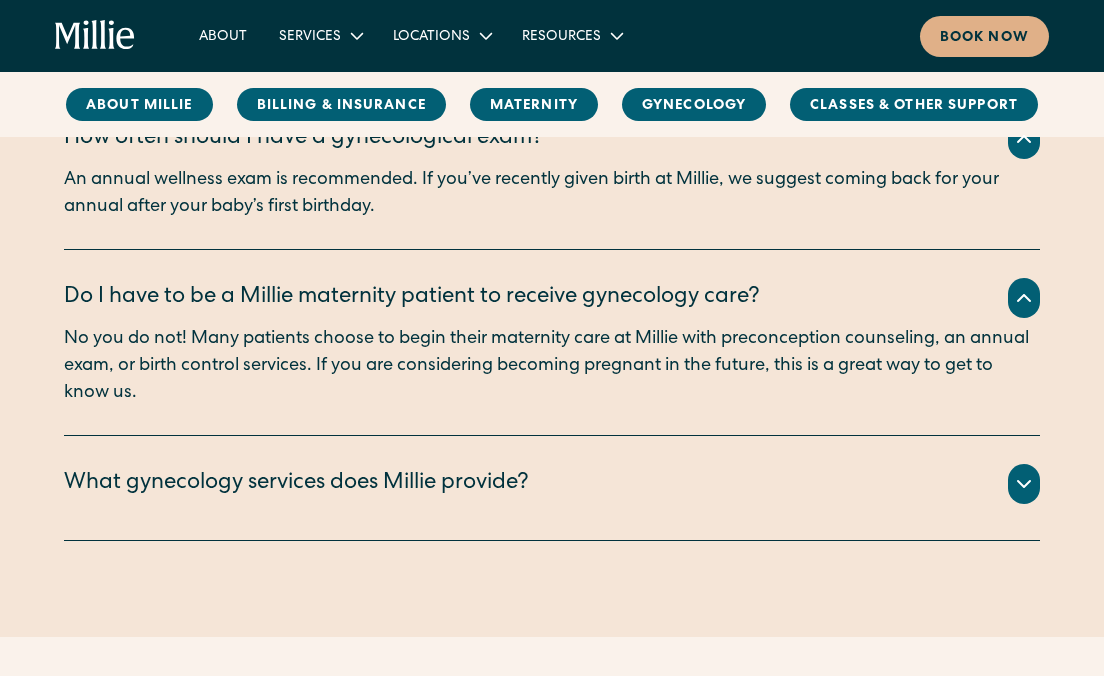 click on "What gynecology services does Millie provide?" at bounding box center [296, 484] 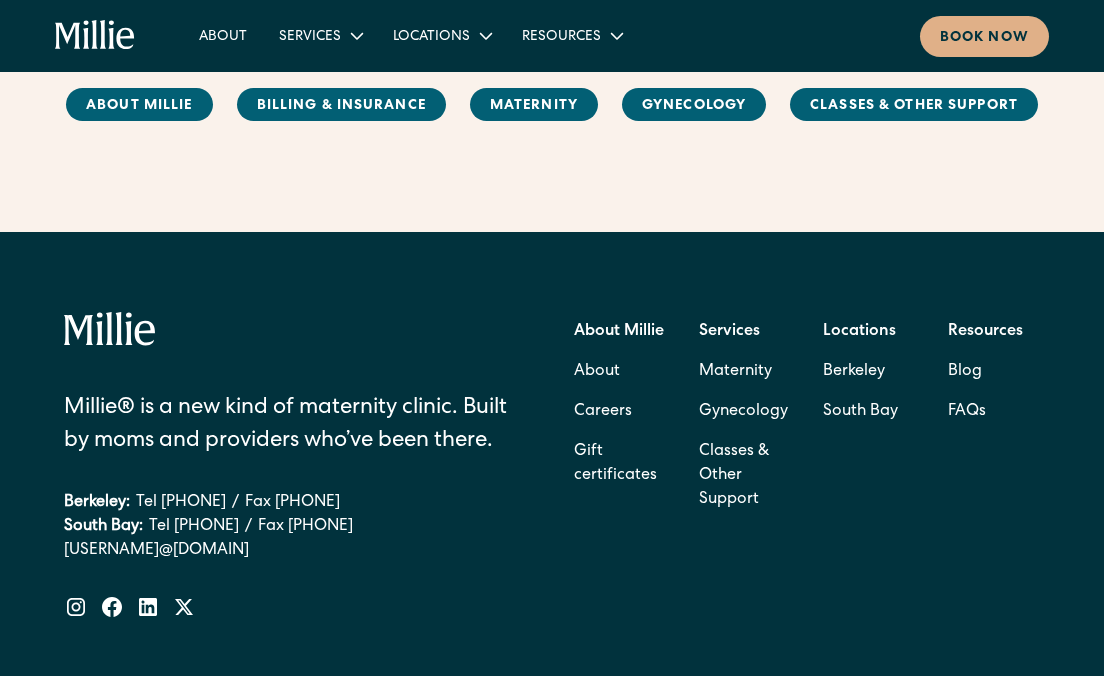 scroll, scrollTop: 7674, scrollLeft: 0, axis: vertical 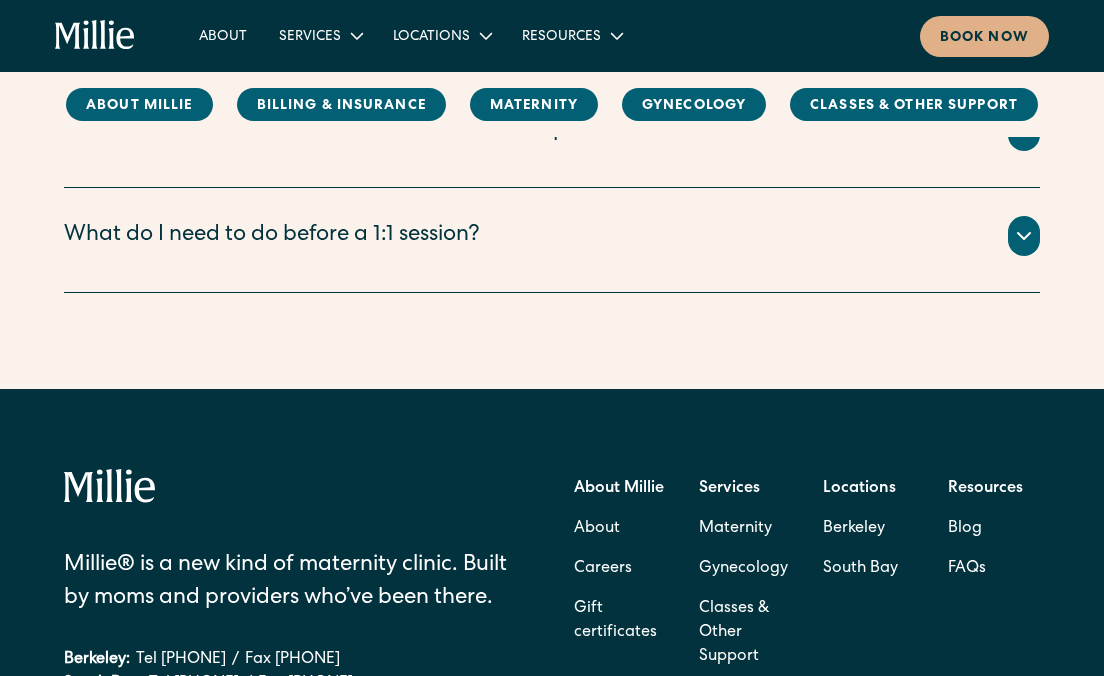 click on "What do I need to do before a 1:1 session?" at bounding box center (272, 236) 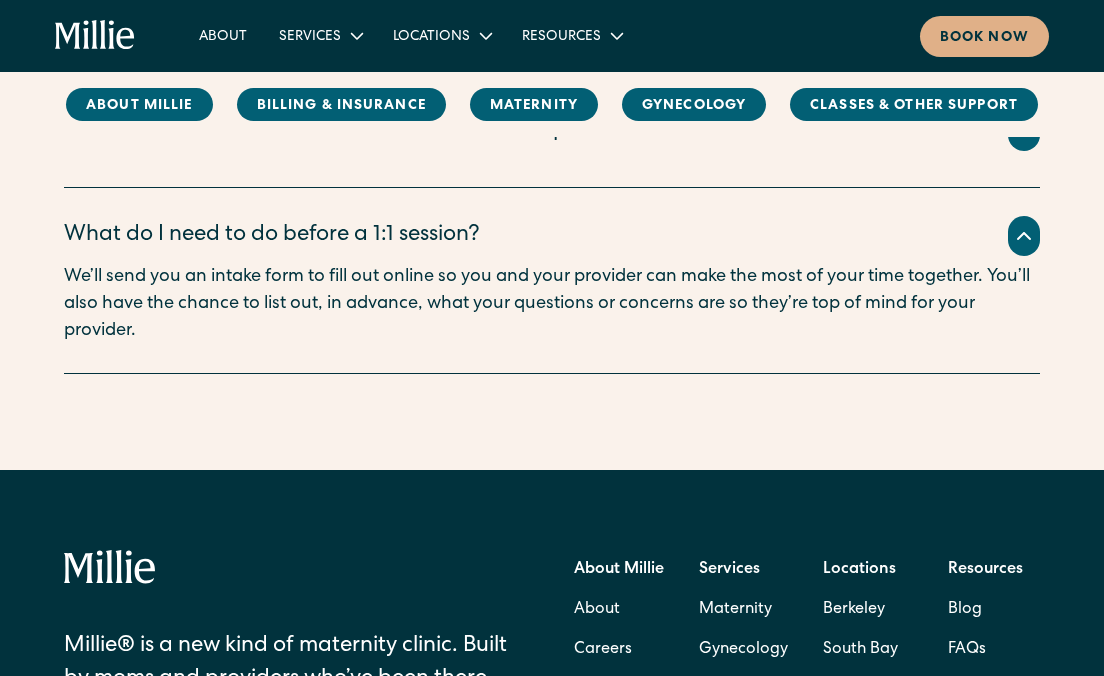 scroll, scrollTop: 8316, scrollLeft: 0, axis: vertical 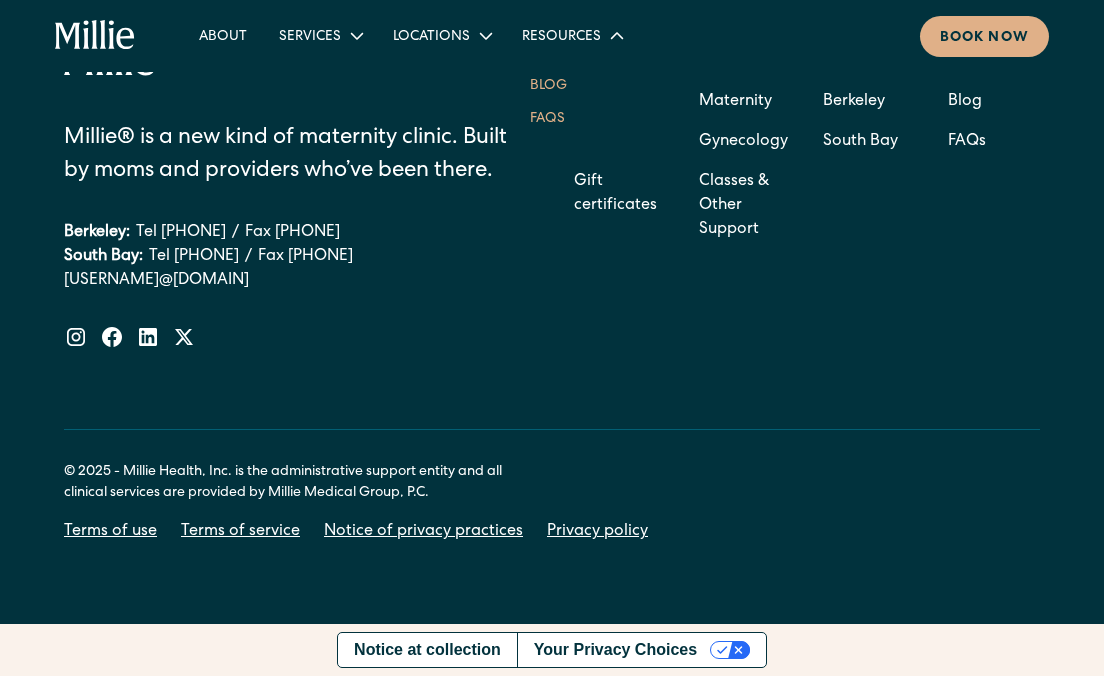 click on "Blog" at bounding box center [548, 84] 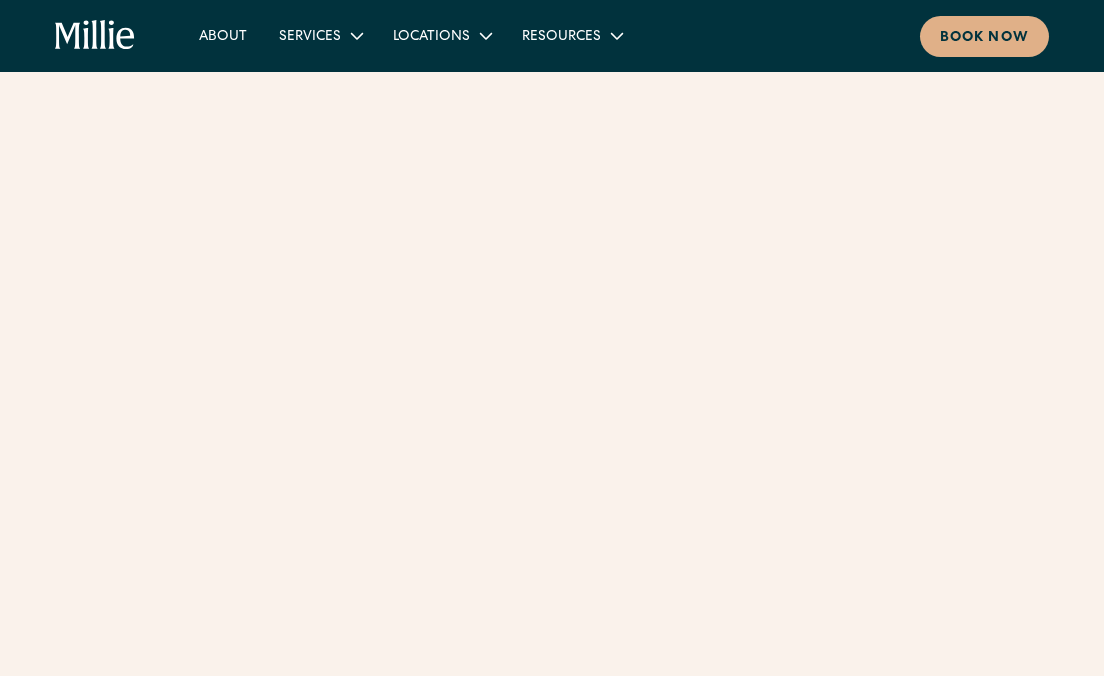 scroll, scrollTop: 0, scrollLeft: 0, axis: both 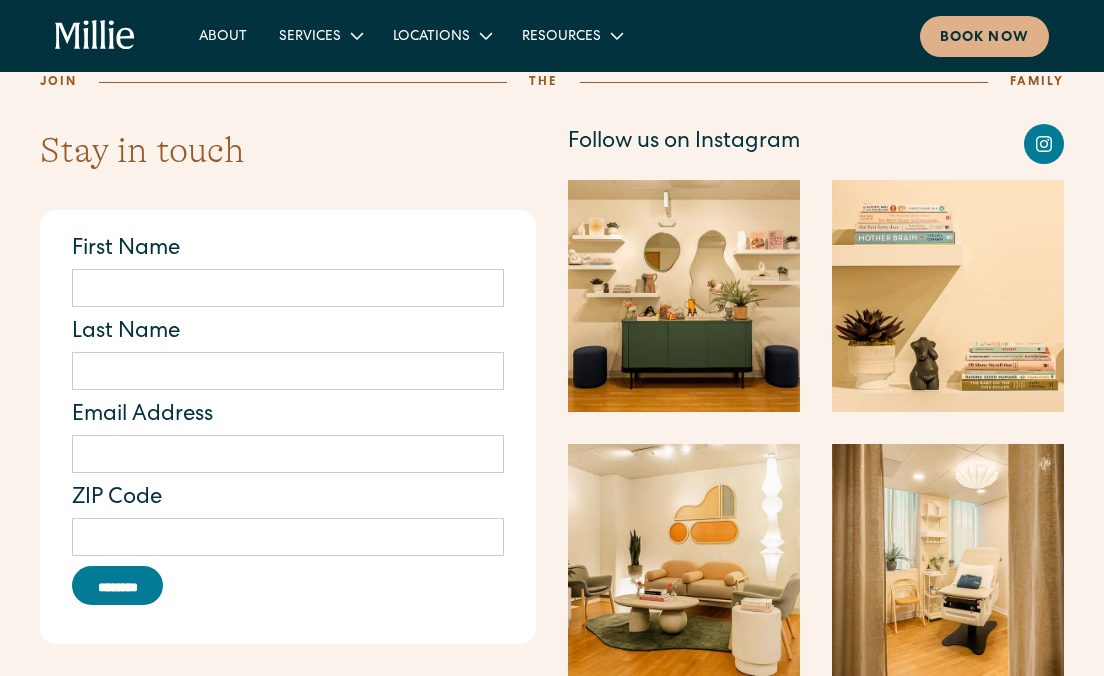 click at bounding box center [1044, 144] 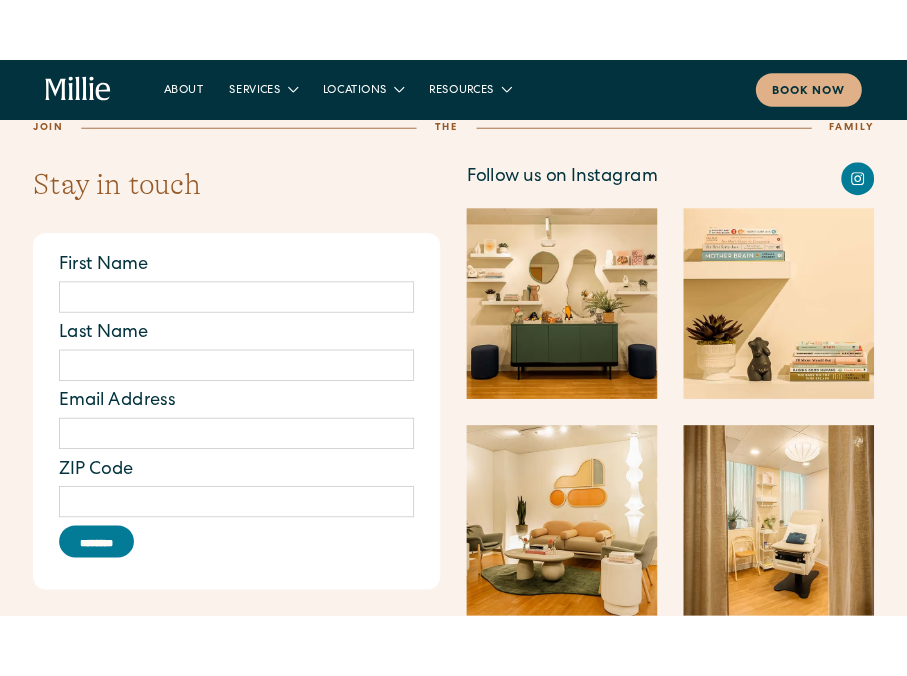 scroll, scrollTop: 3230, scrollLeft: 0, axis: vertical 